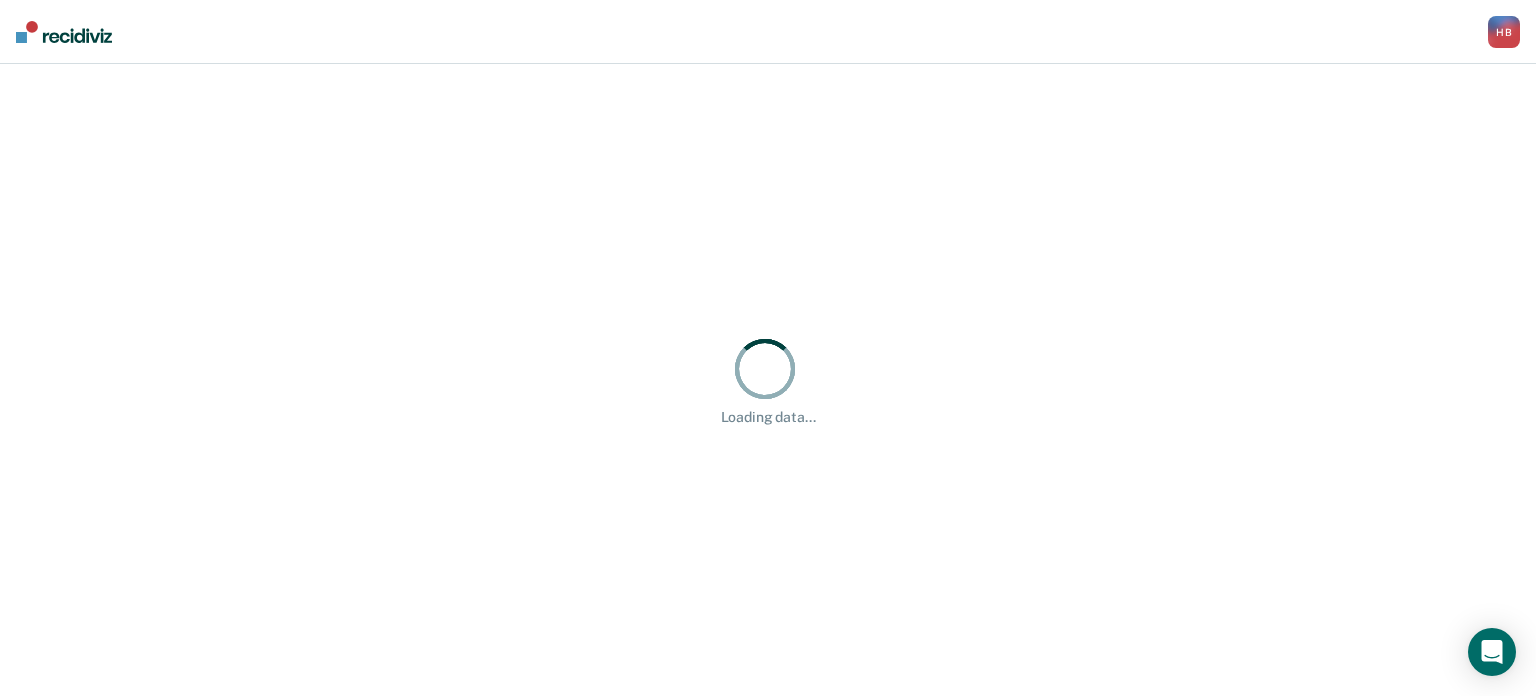 scroll, scrollTop: 0, scrollLeft: 0, axis: both 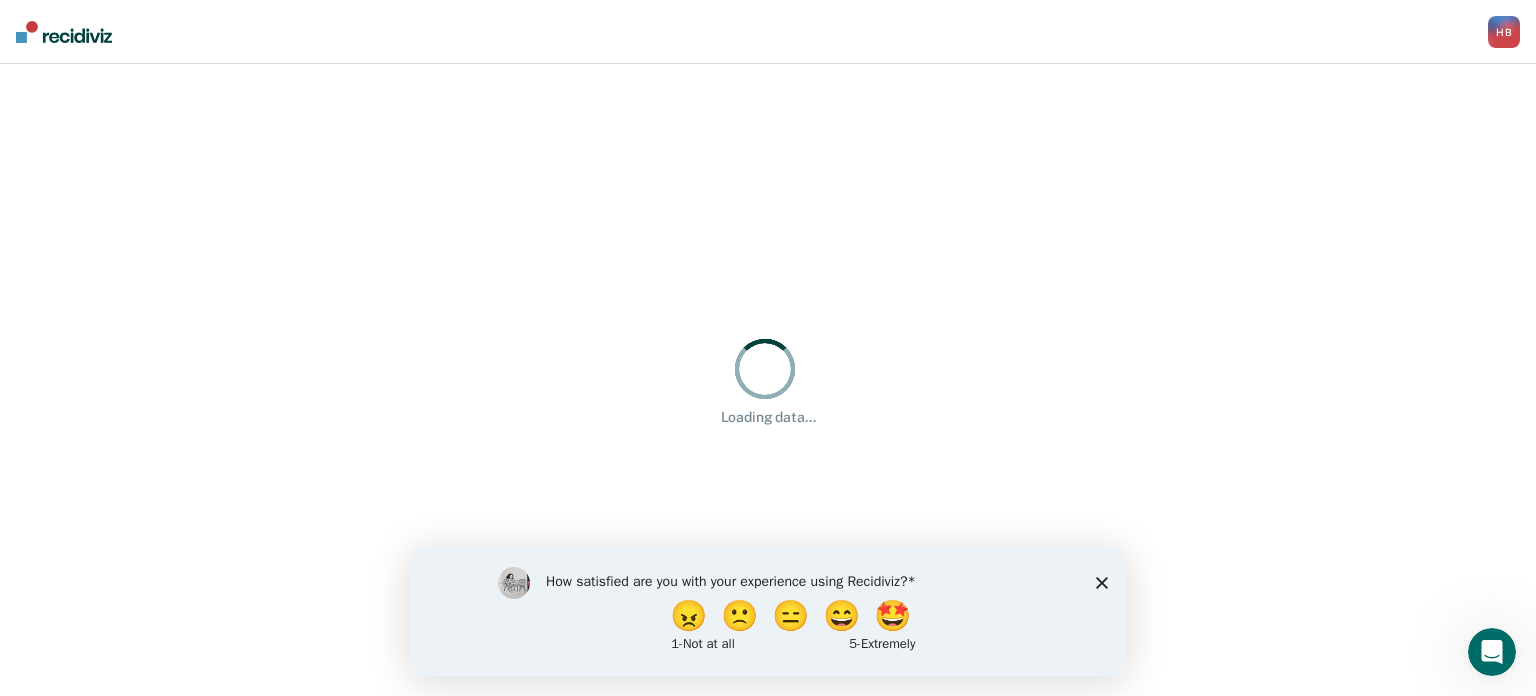 click 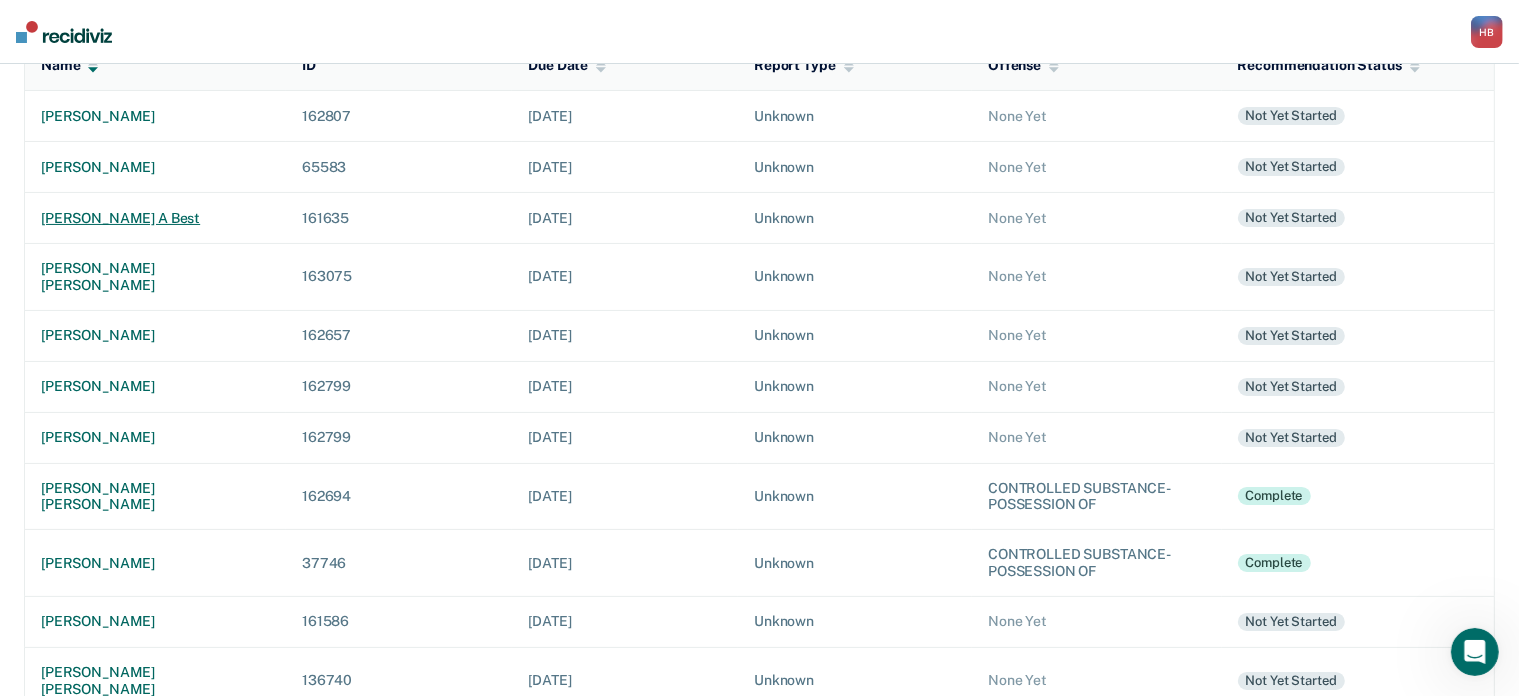 scroll, scrollTop: 37, scrollLeft: 0, axis: vertical 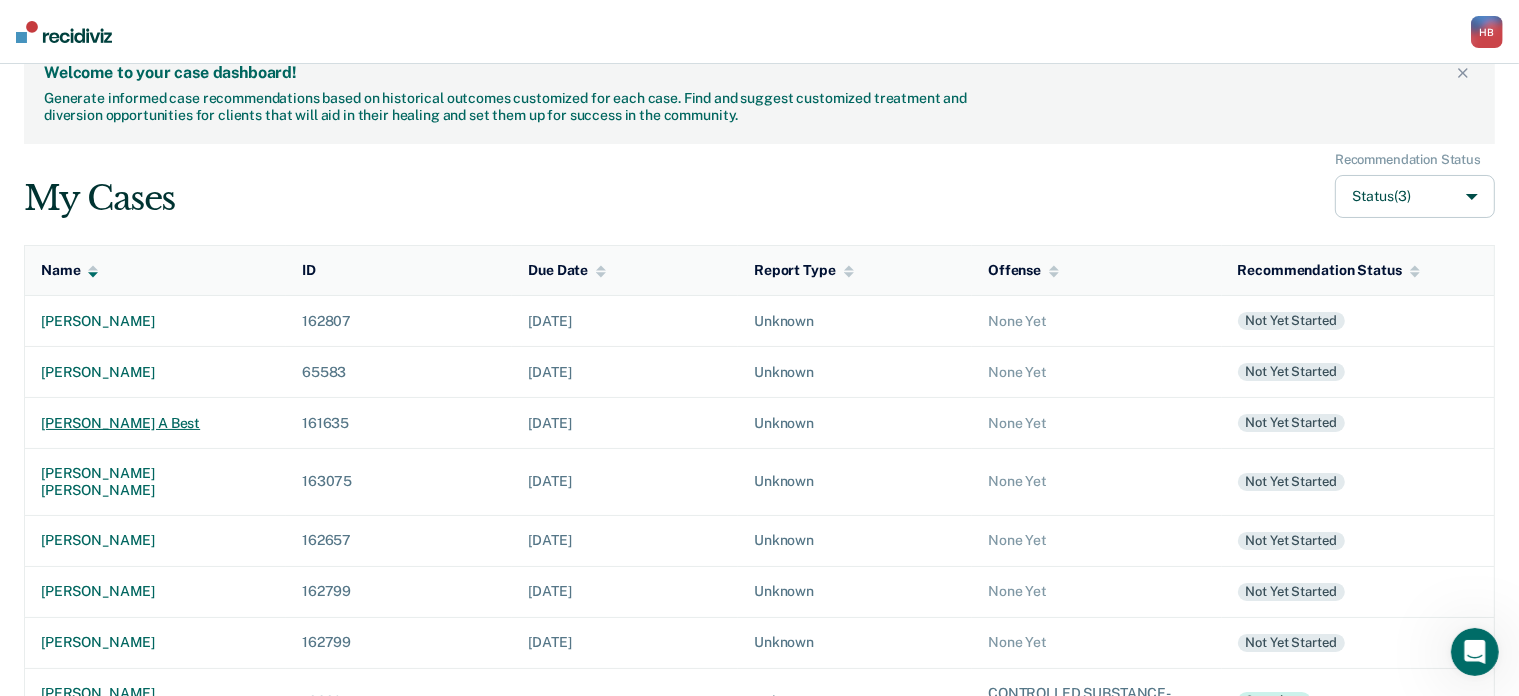 click on "[PERSON_NAME] a best" at bounding box center [155, 423] 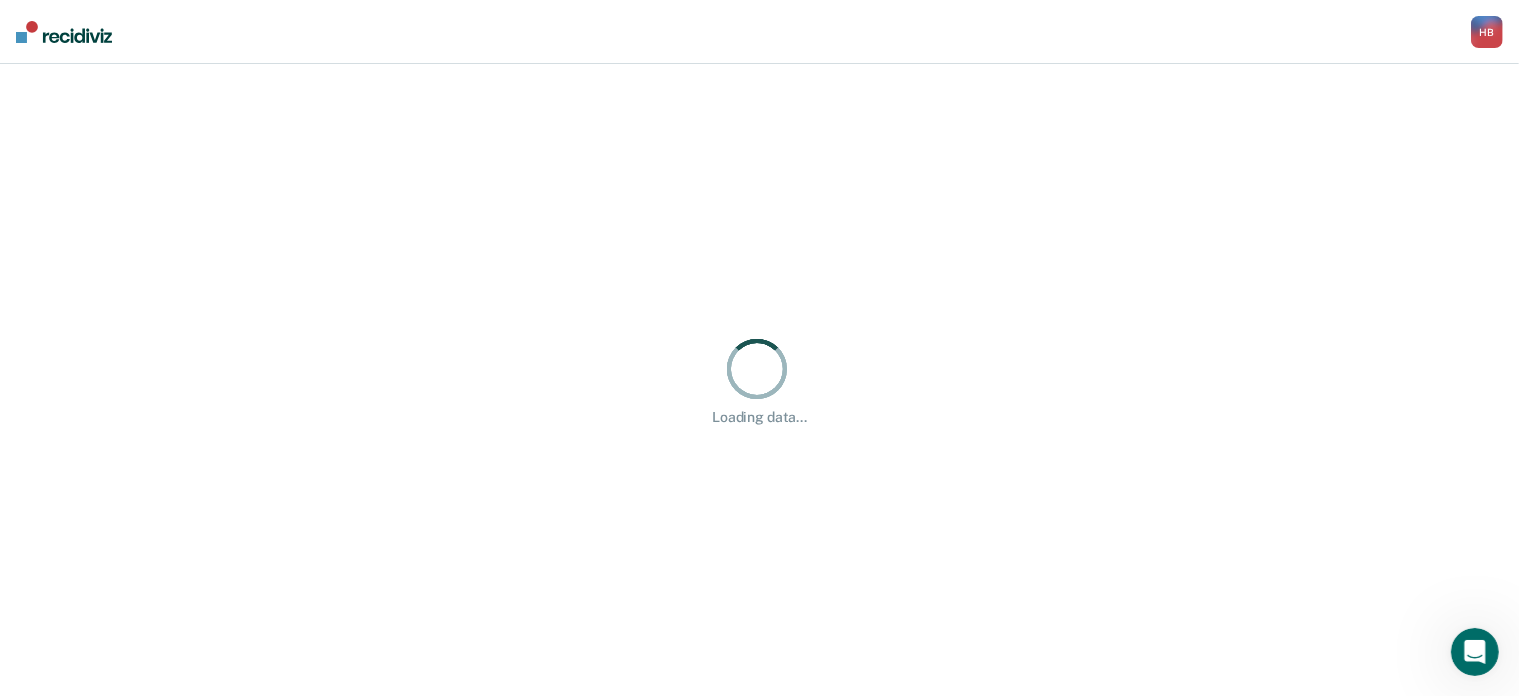 scroll, scrollTop: 0, scrollLeft: 0, axis: both 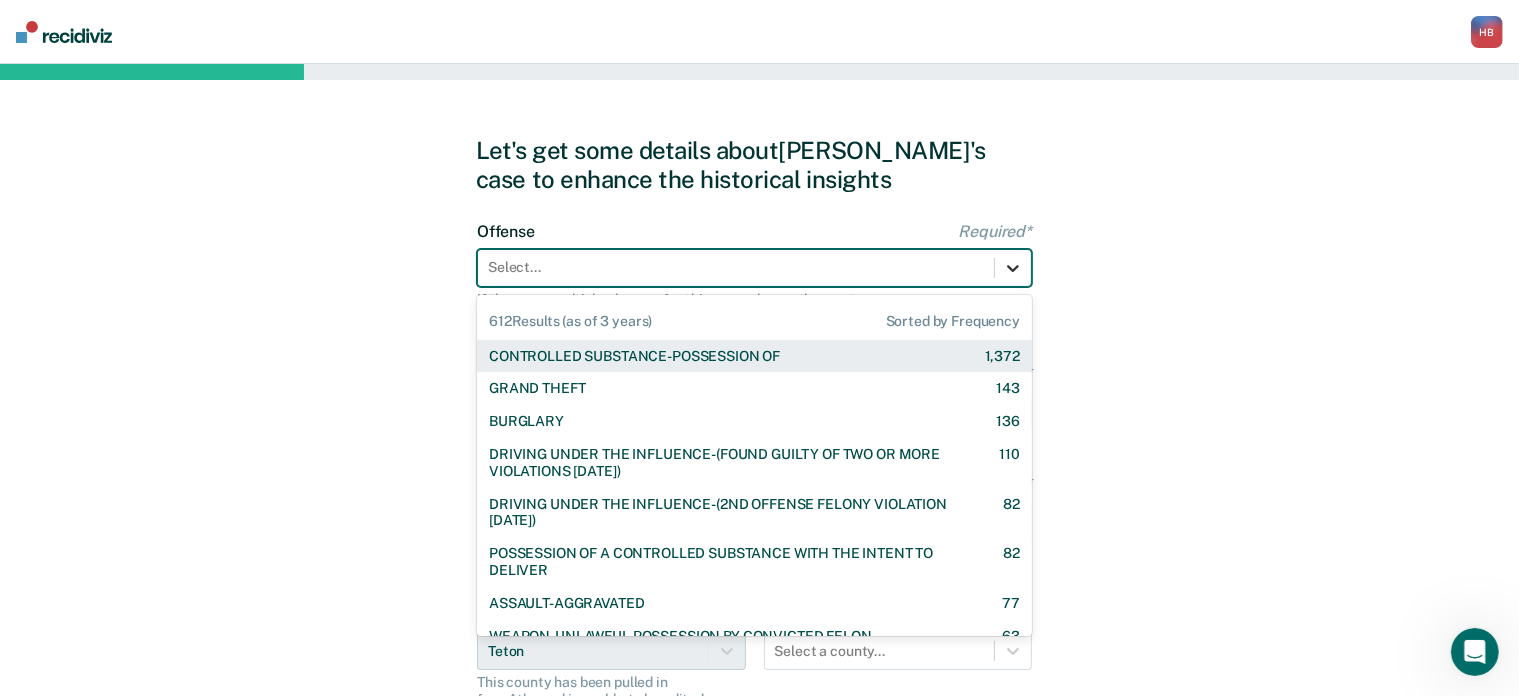 click 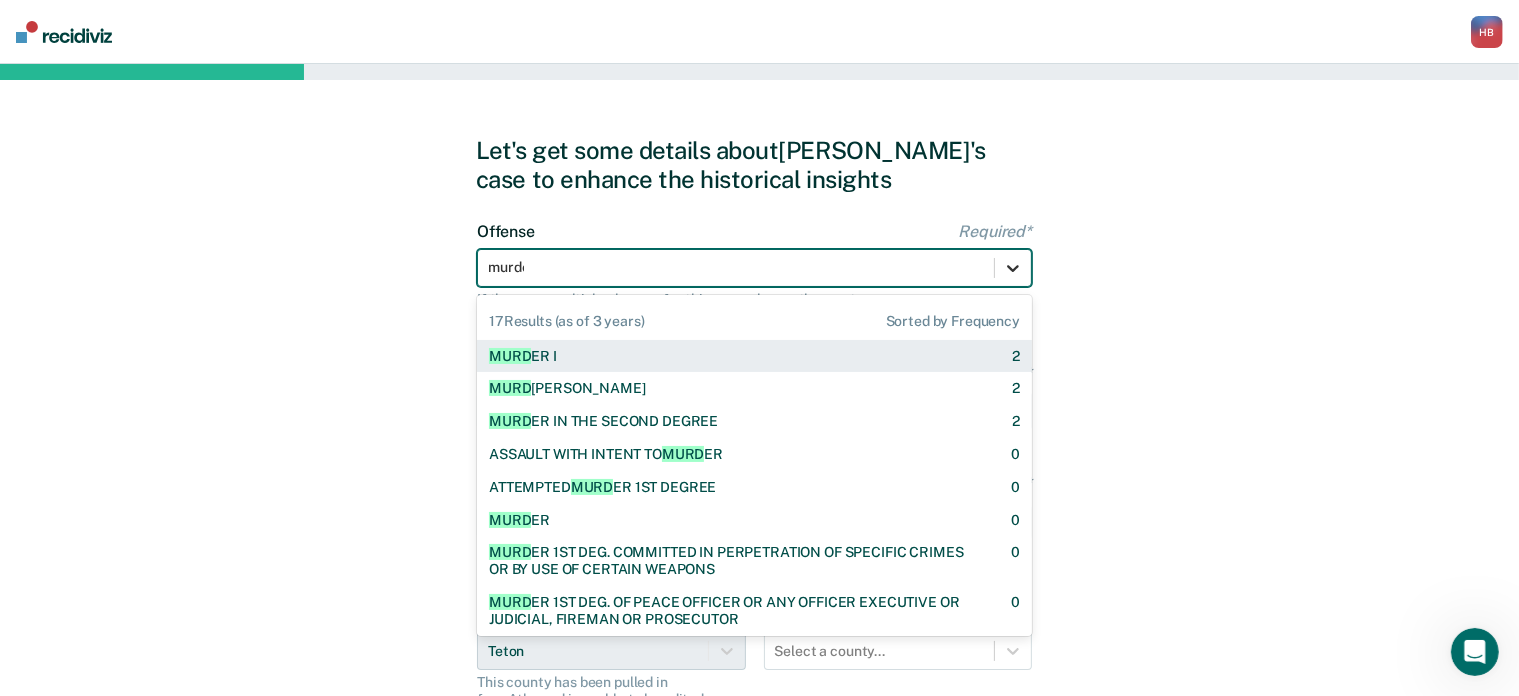 type on "murder" 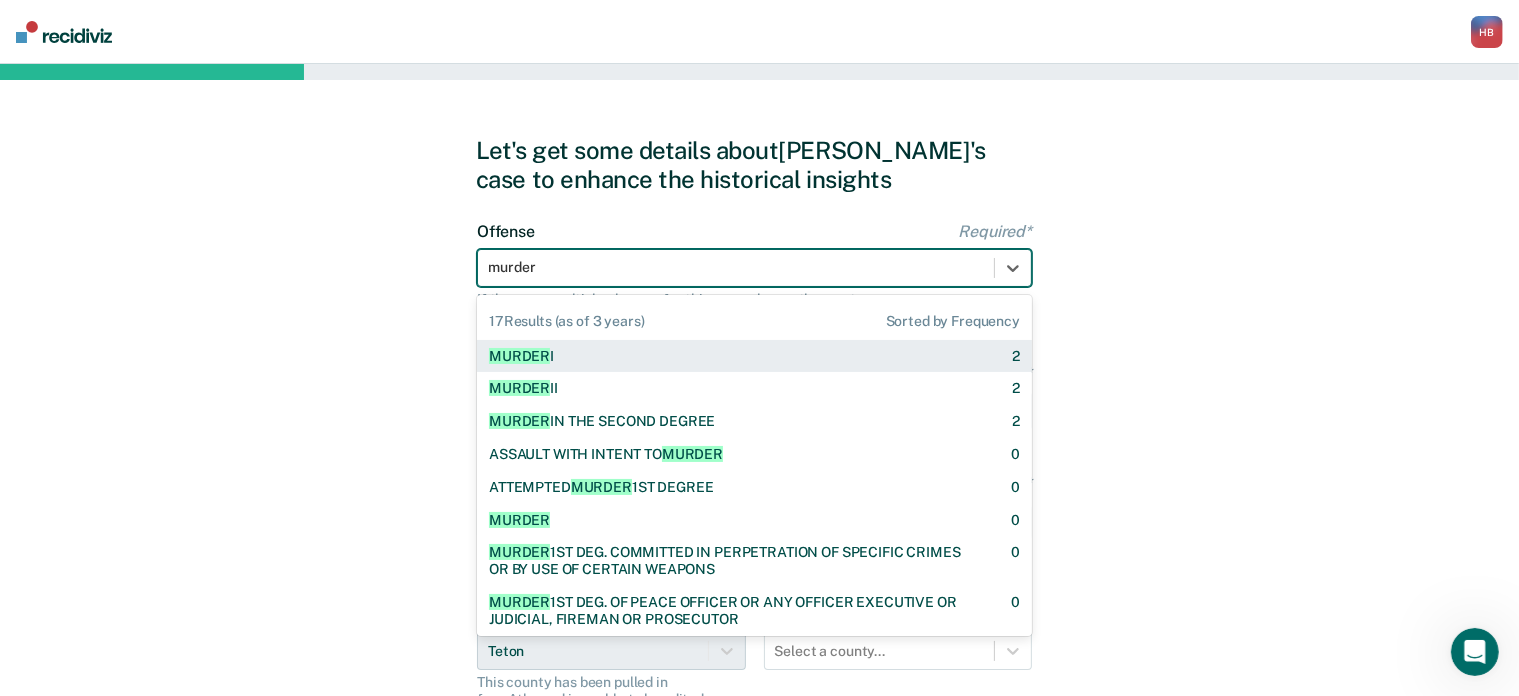 click on "MURDER  I 2" at bounding box center (754, 356) 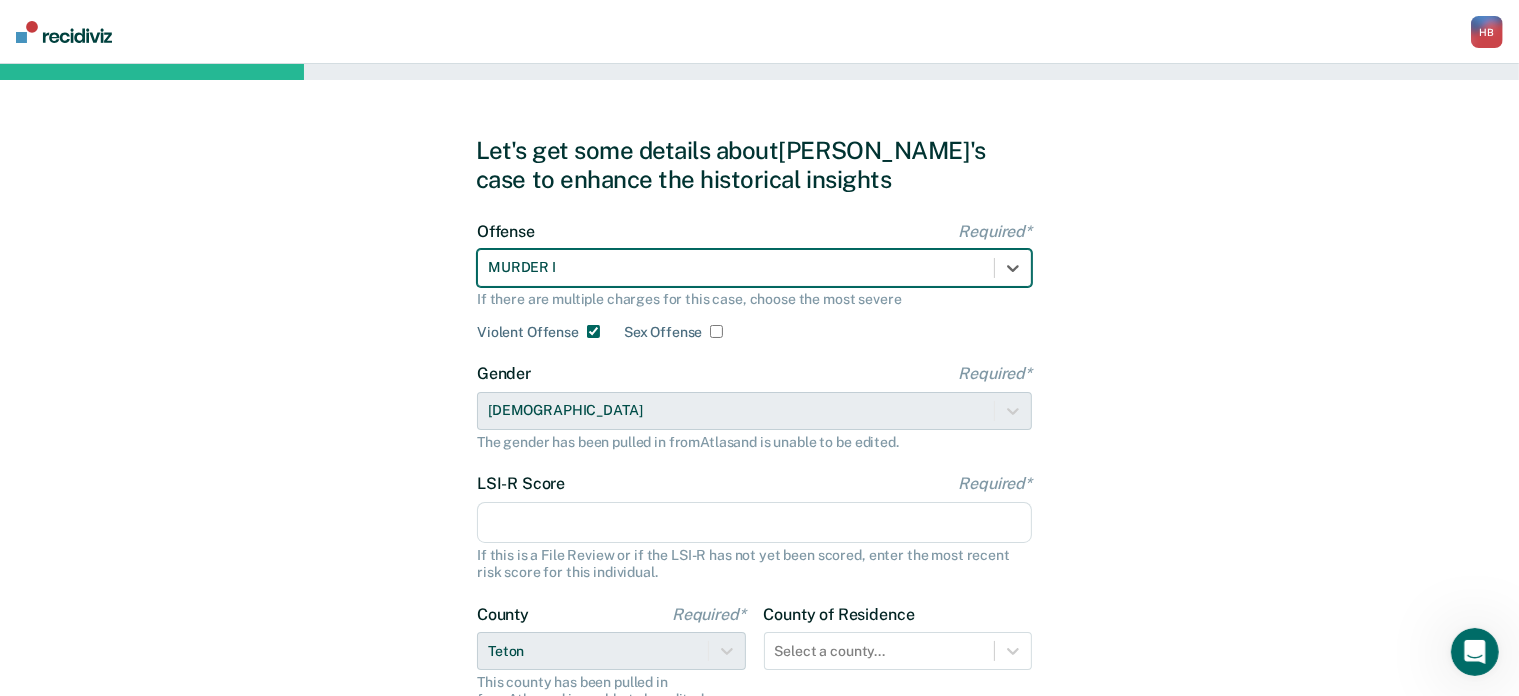 click on "LSI-R Score  Required*" at bounding box center (754, 523) 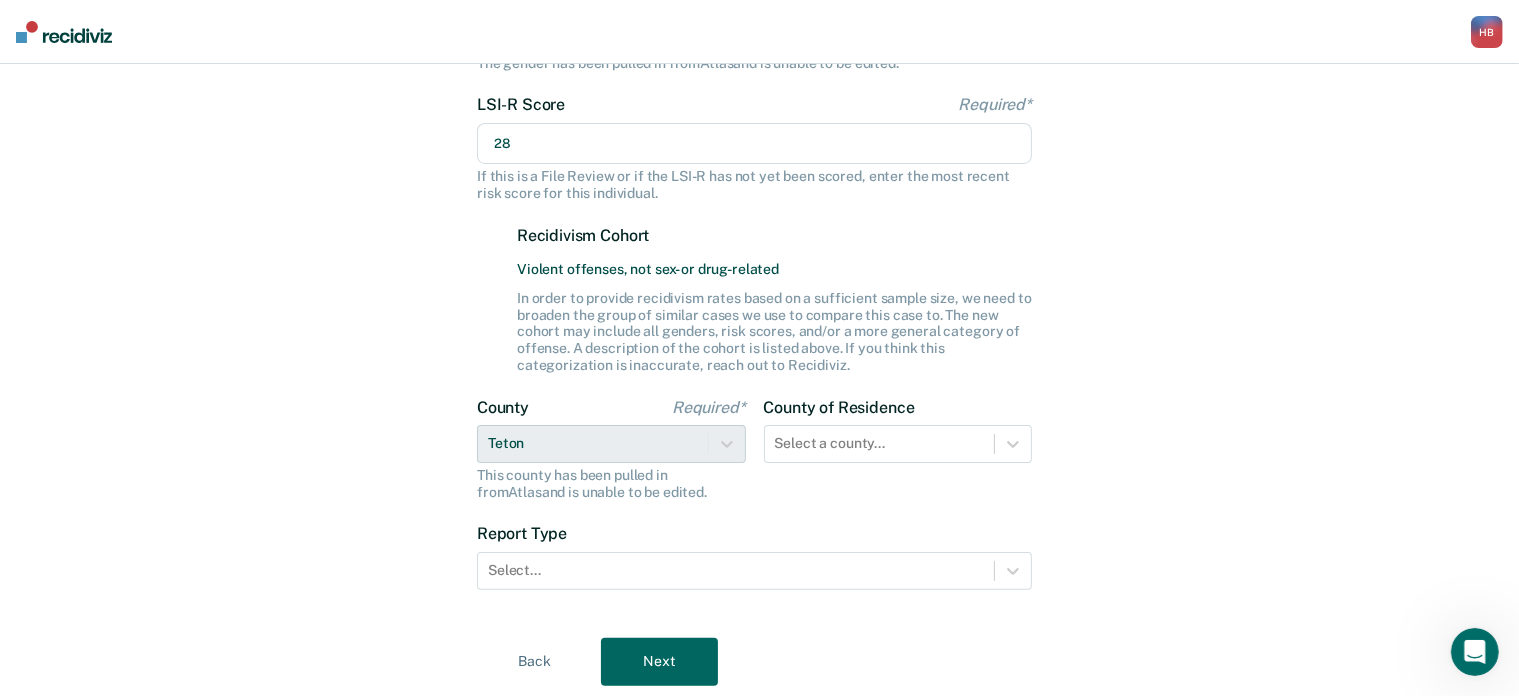 scroll, scrollTop: 440, scrollLeft: 0, axis: vertical 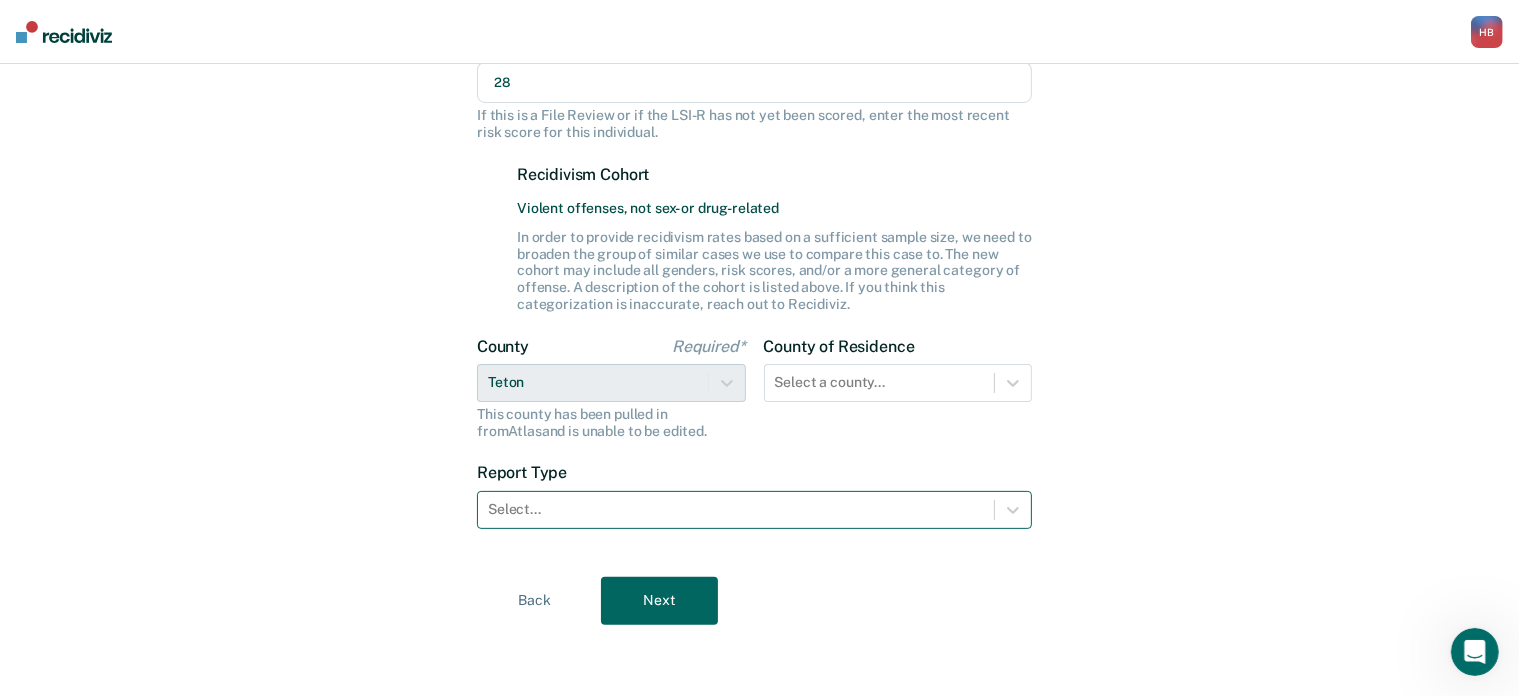 type on "28" 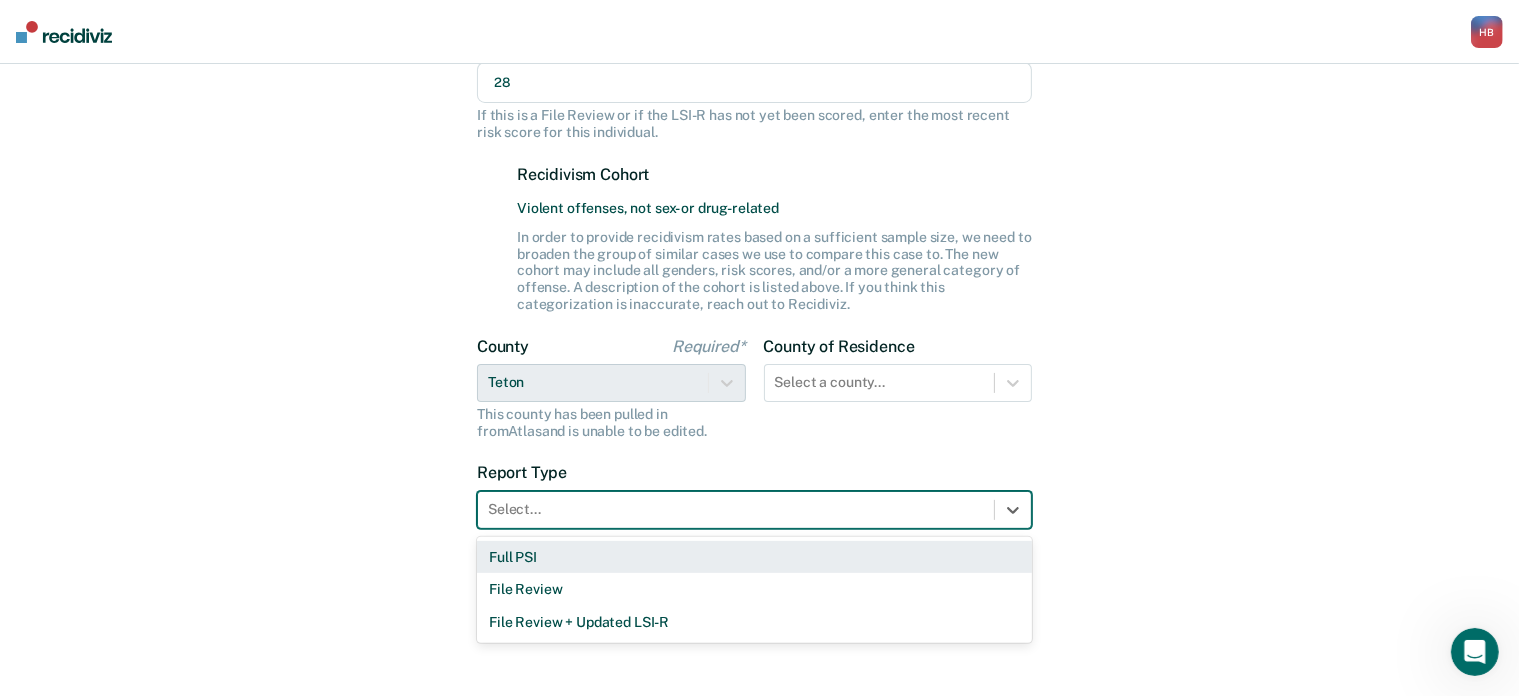 click on "Full PSI" at bounding box center (754, 557) 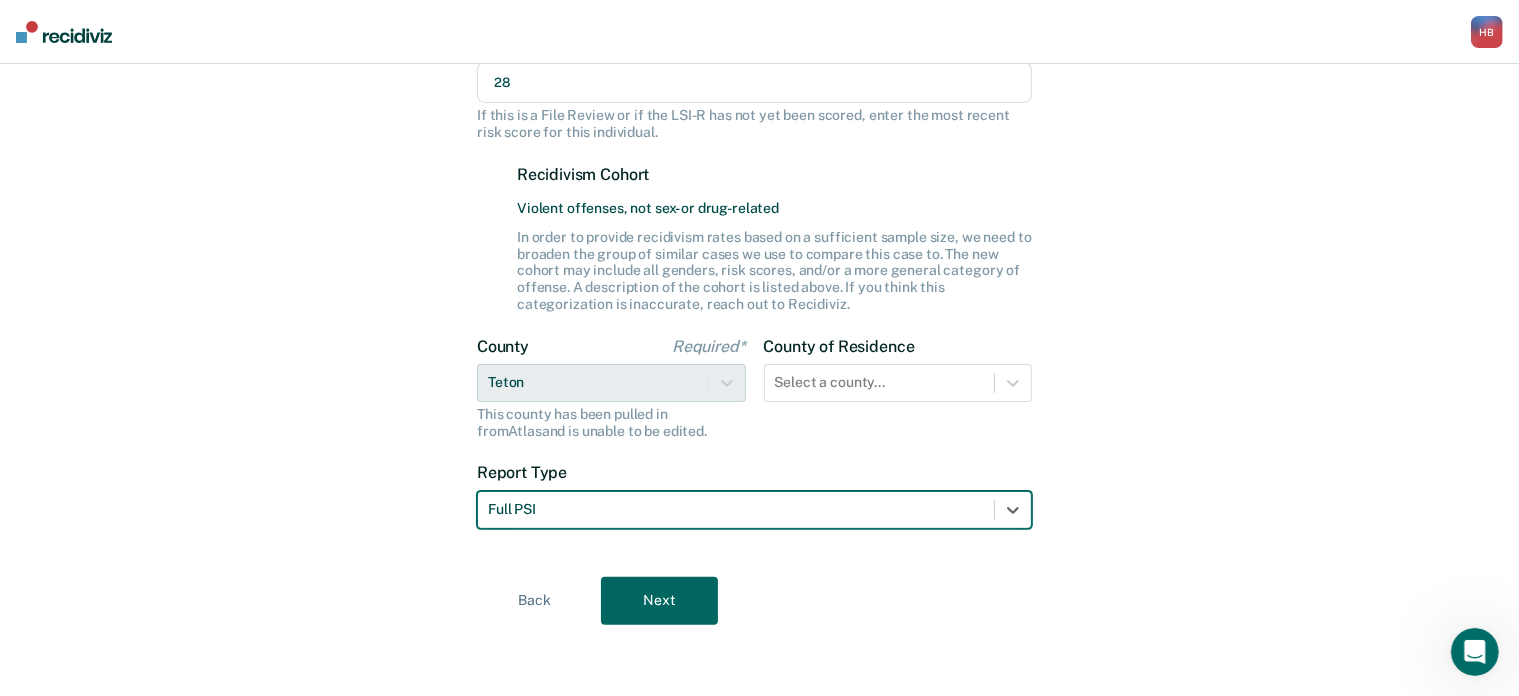 click on "Next" at bounding box center (659, 601) 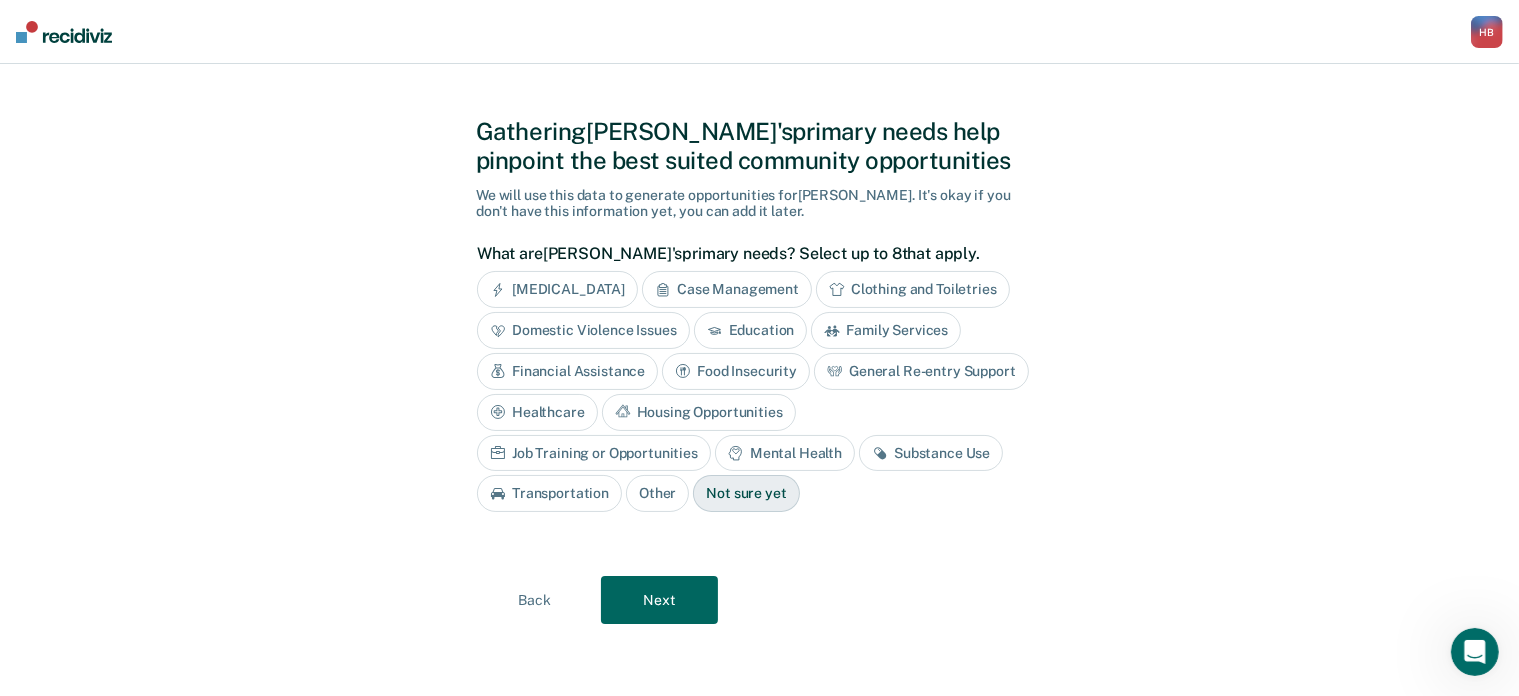 scroll, scrollTop: 16, scrollLeft: 0, axis: vertical 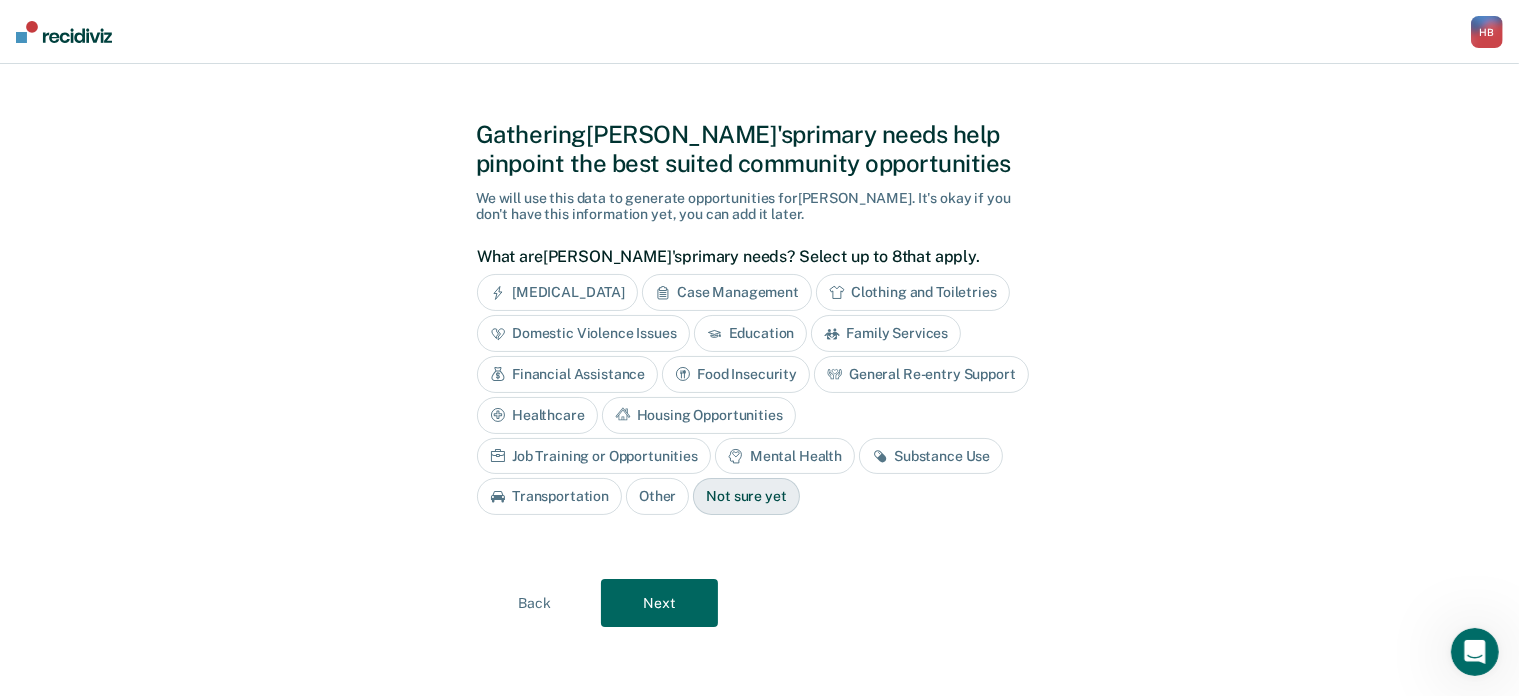 click on "Next" at bounding box center [659, 603] 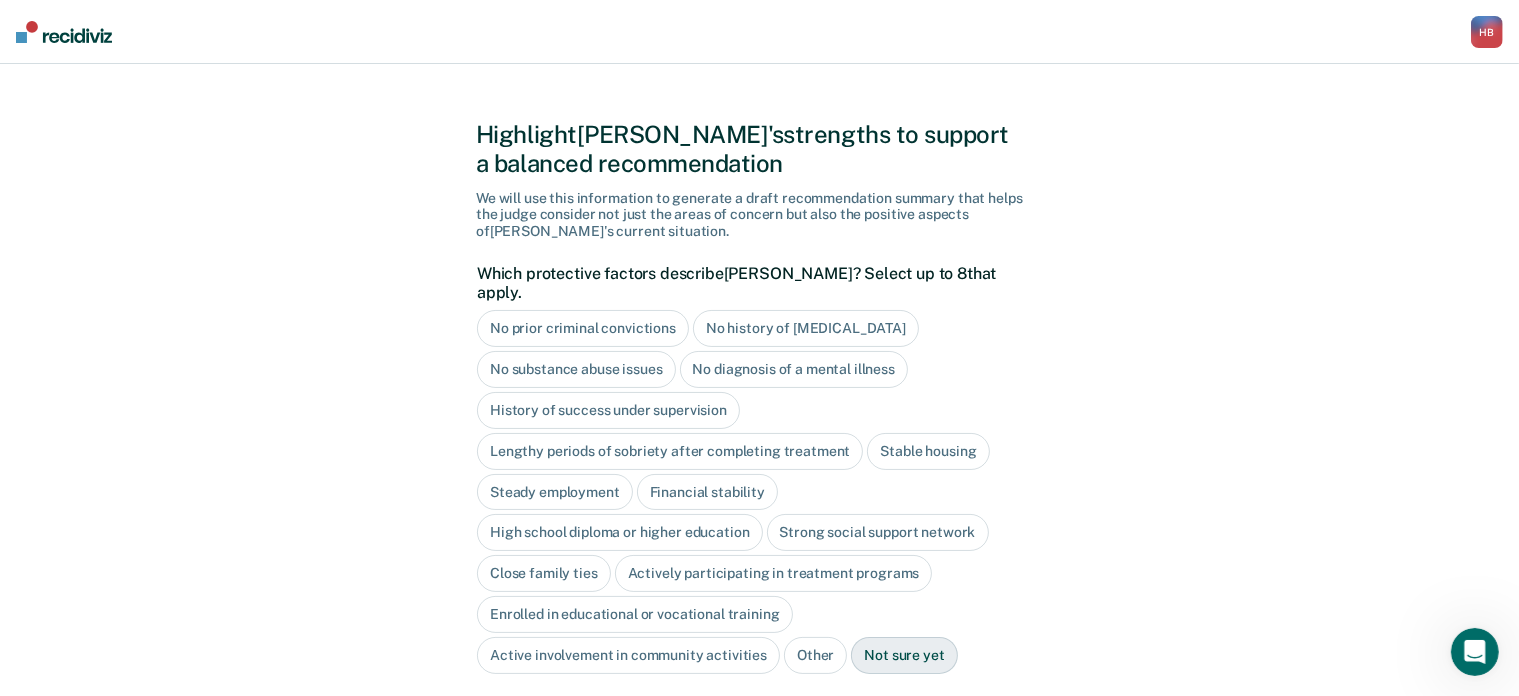 scroll, scrollTop: 155, scrollLeft: 0, axis: vertical 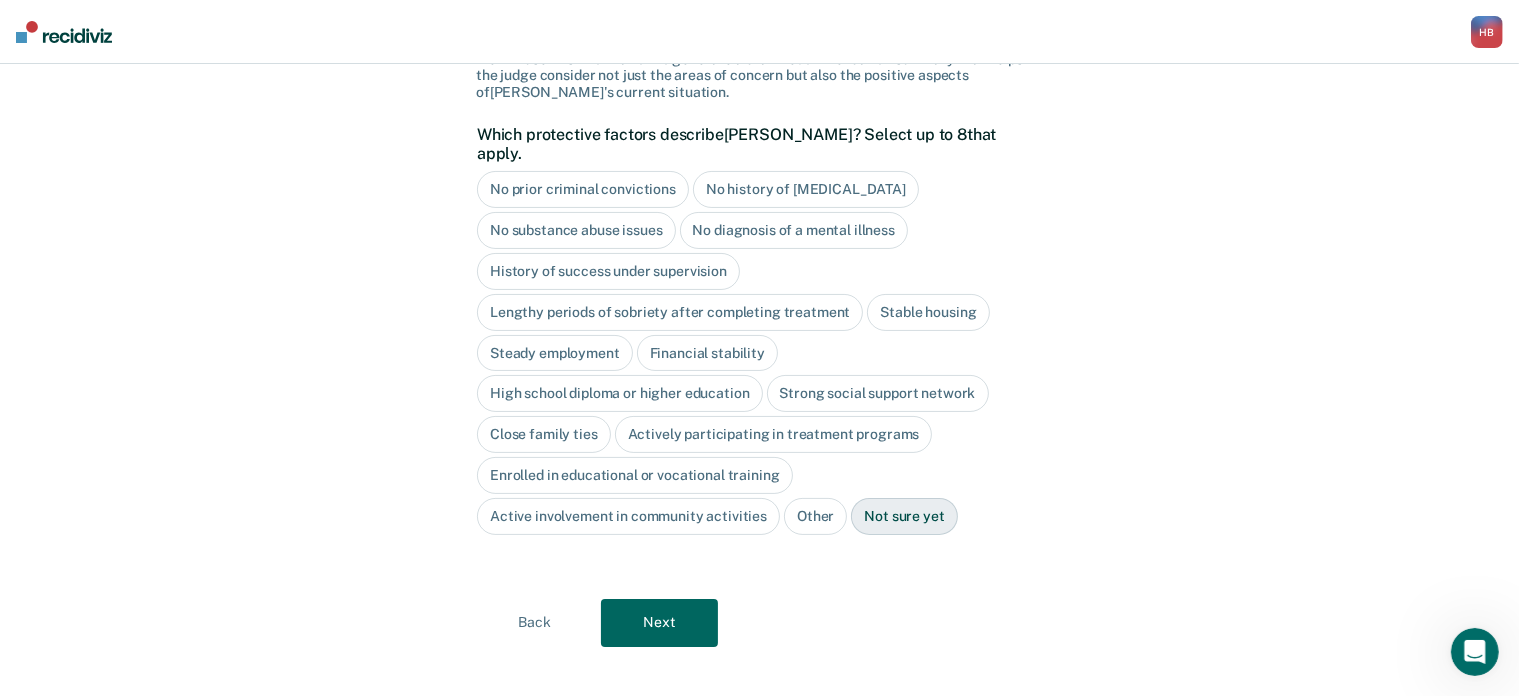 click on "Next" at bounding box center (659, 623) 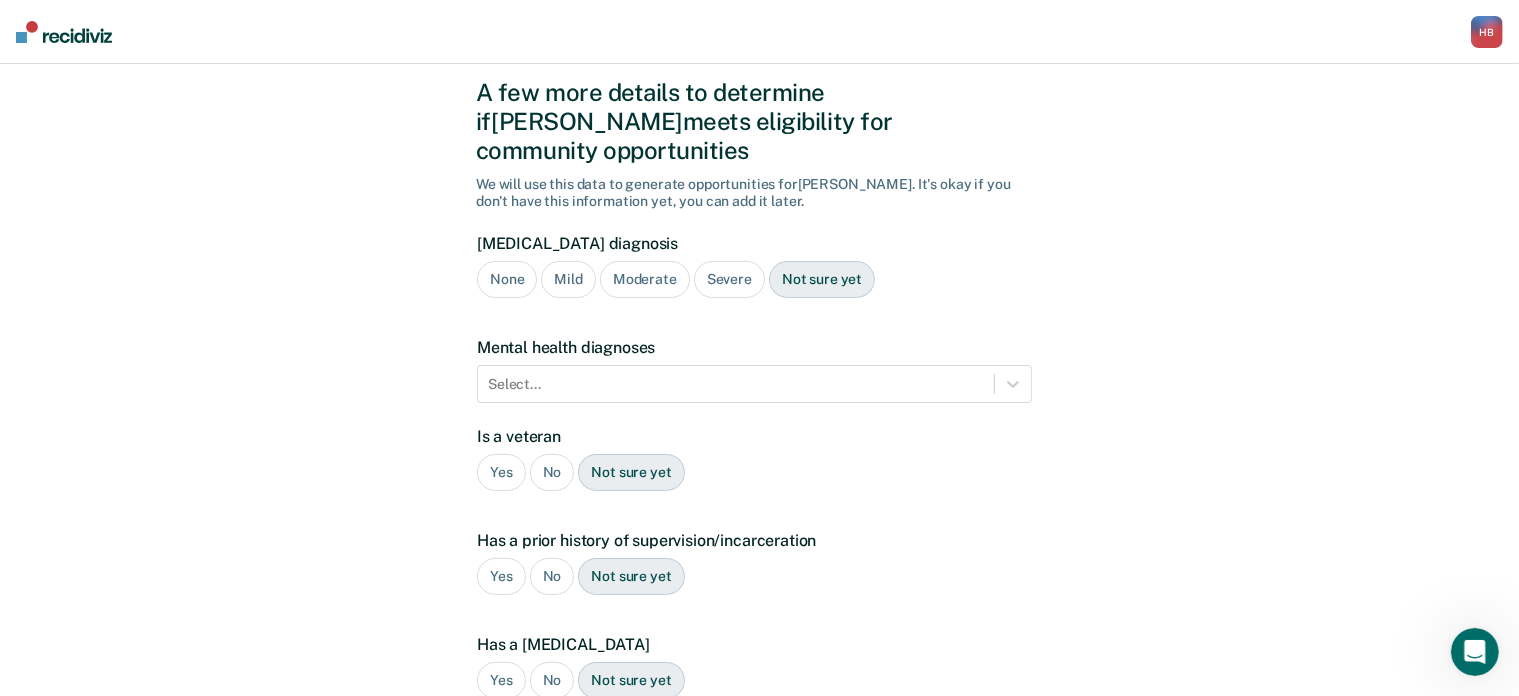 scroll, scrollTop: 59, scrollLeft: 0, axis: vertical 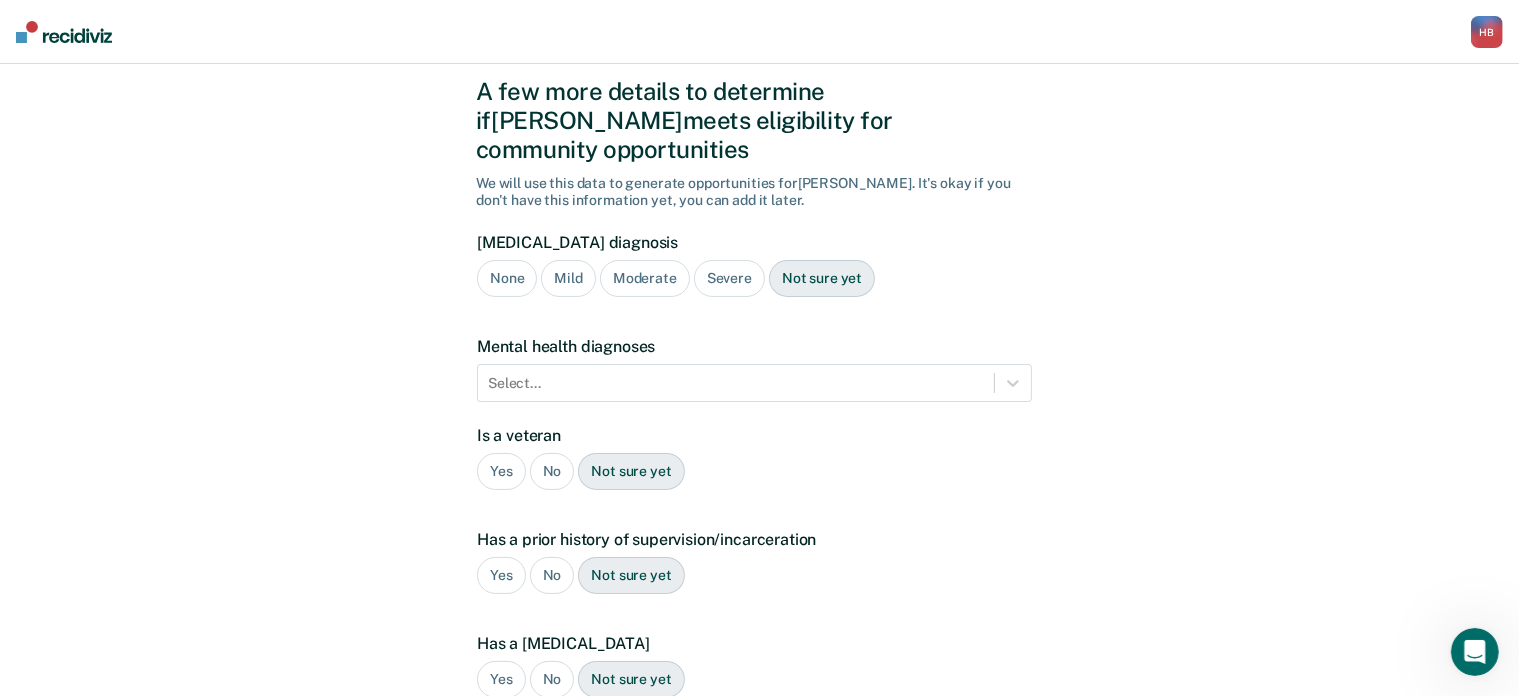 click on "No" at bounding box center (552, 471) 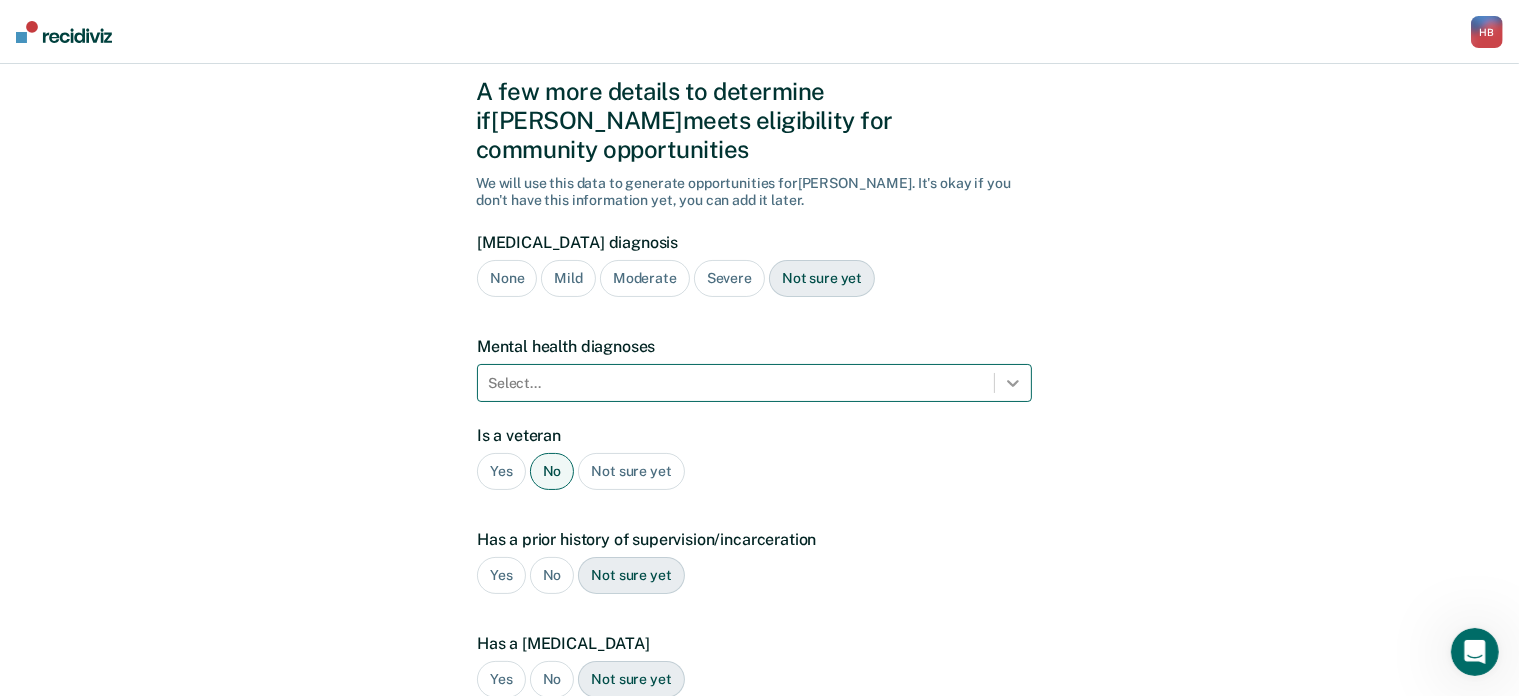 click 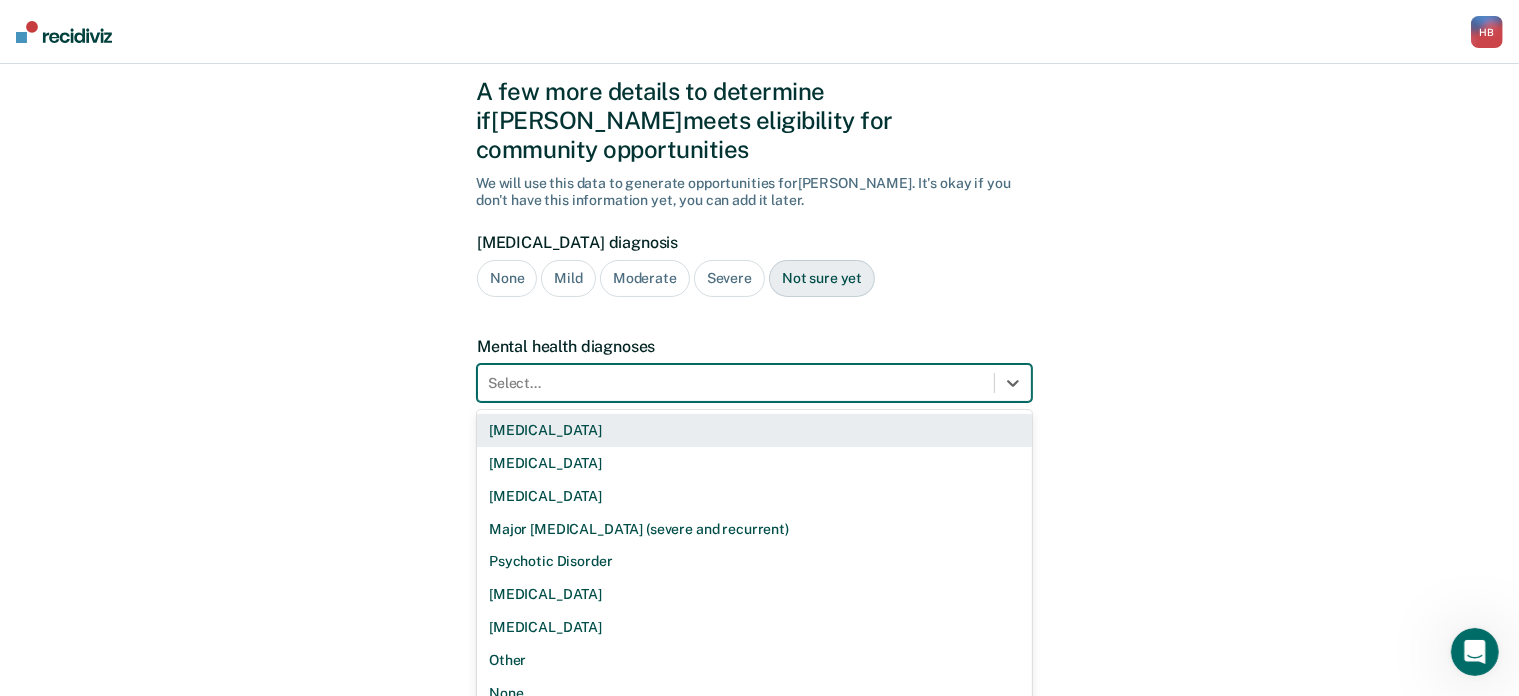click on "[MEDICAL_DATA]" at bounding box center (754, 430) 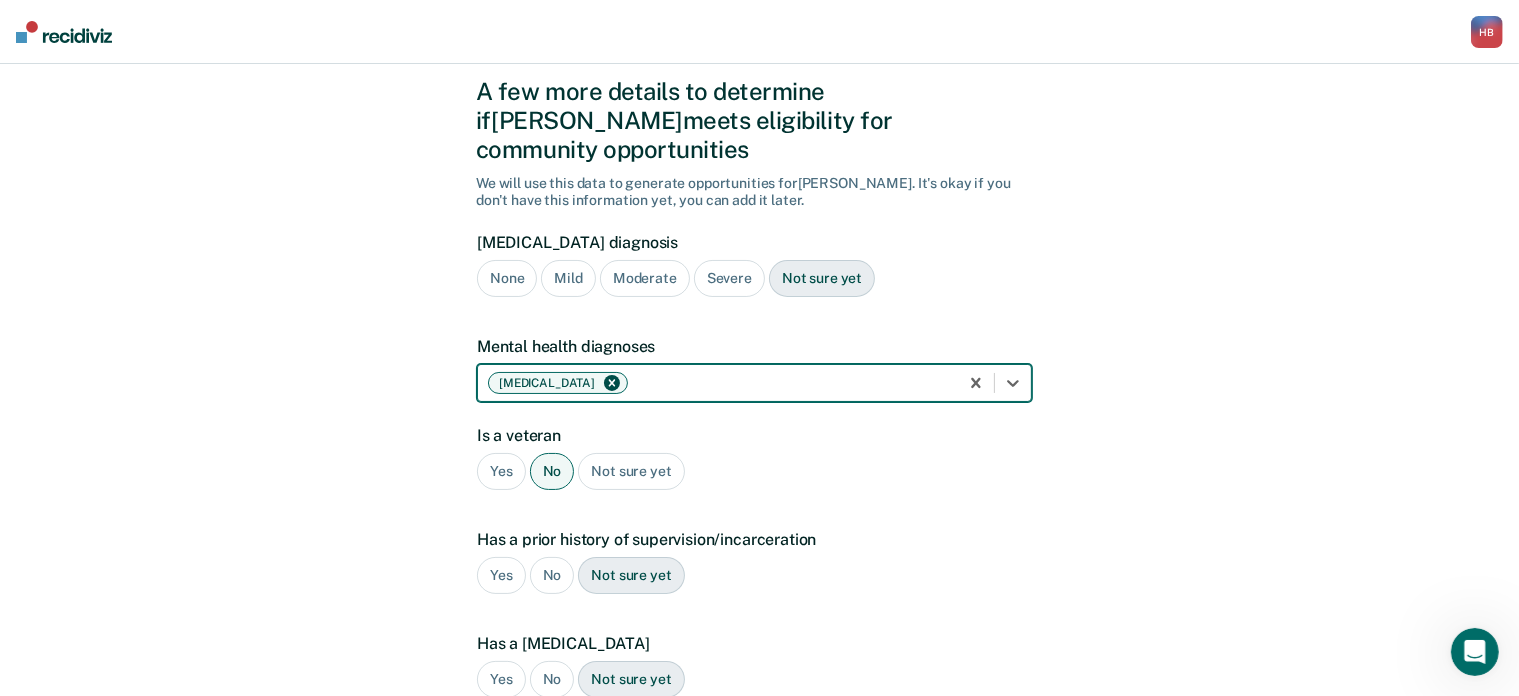 click on "Yes" at bounding box center [501, 575] 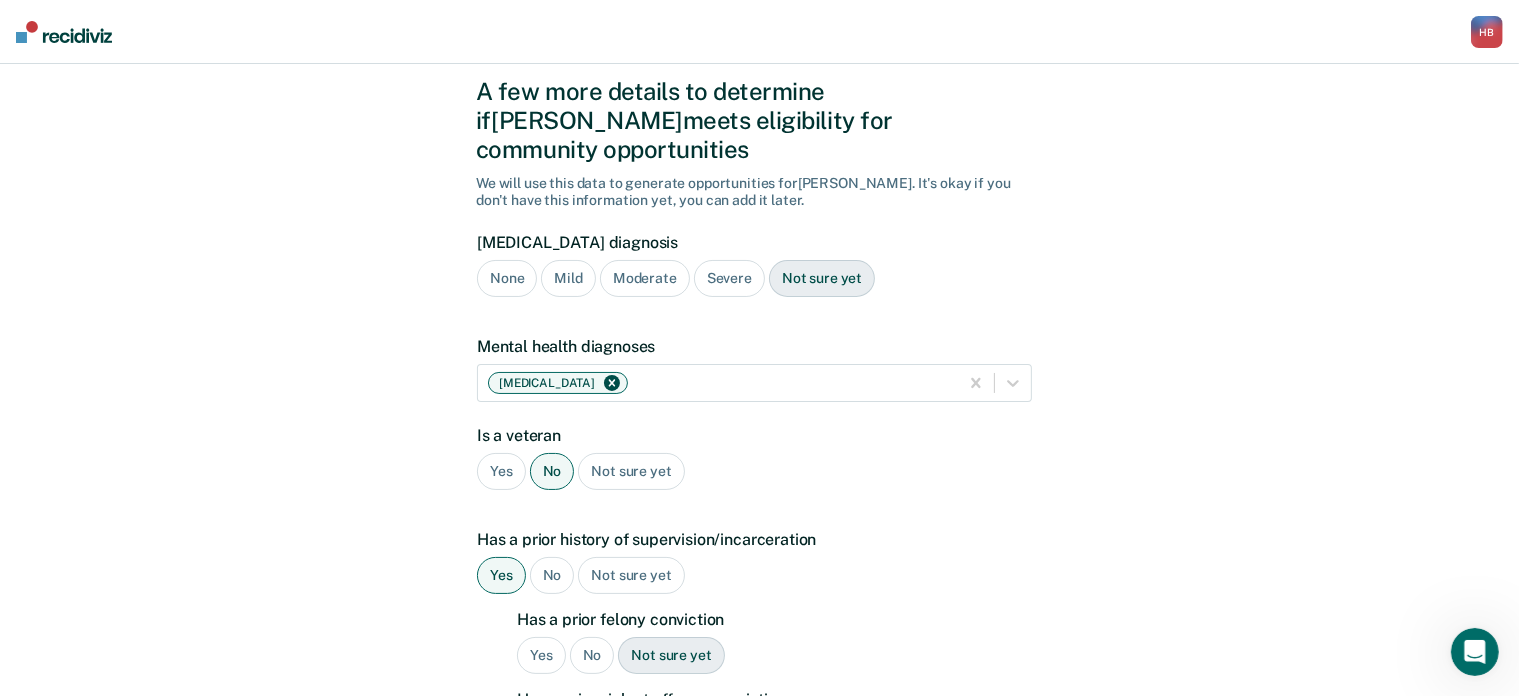 click on "No" at bounding box center [592, 655] 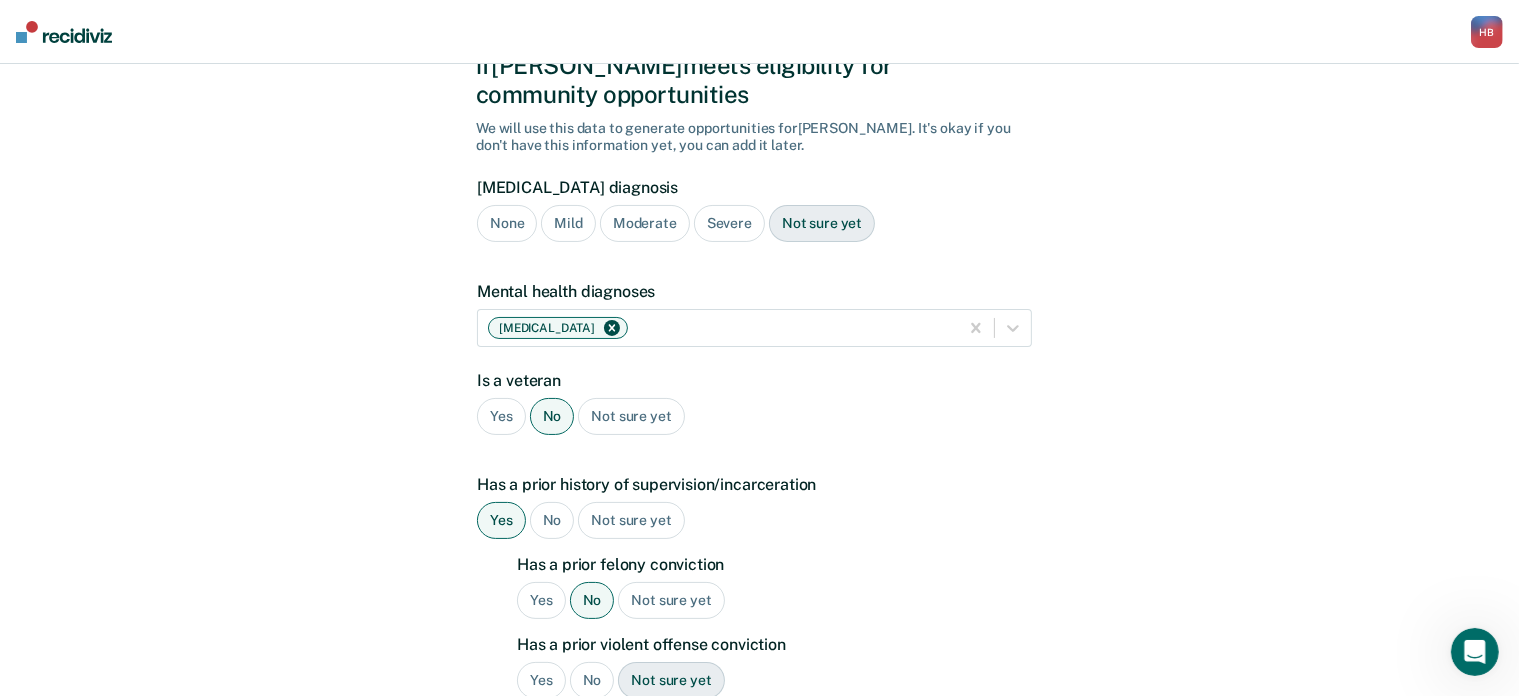 scroll, scrollTop: 119, scrollLeft: 0, axis: vertical 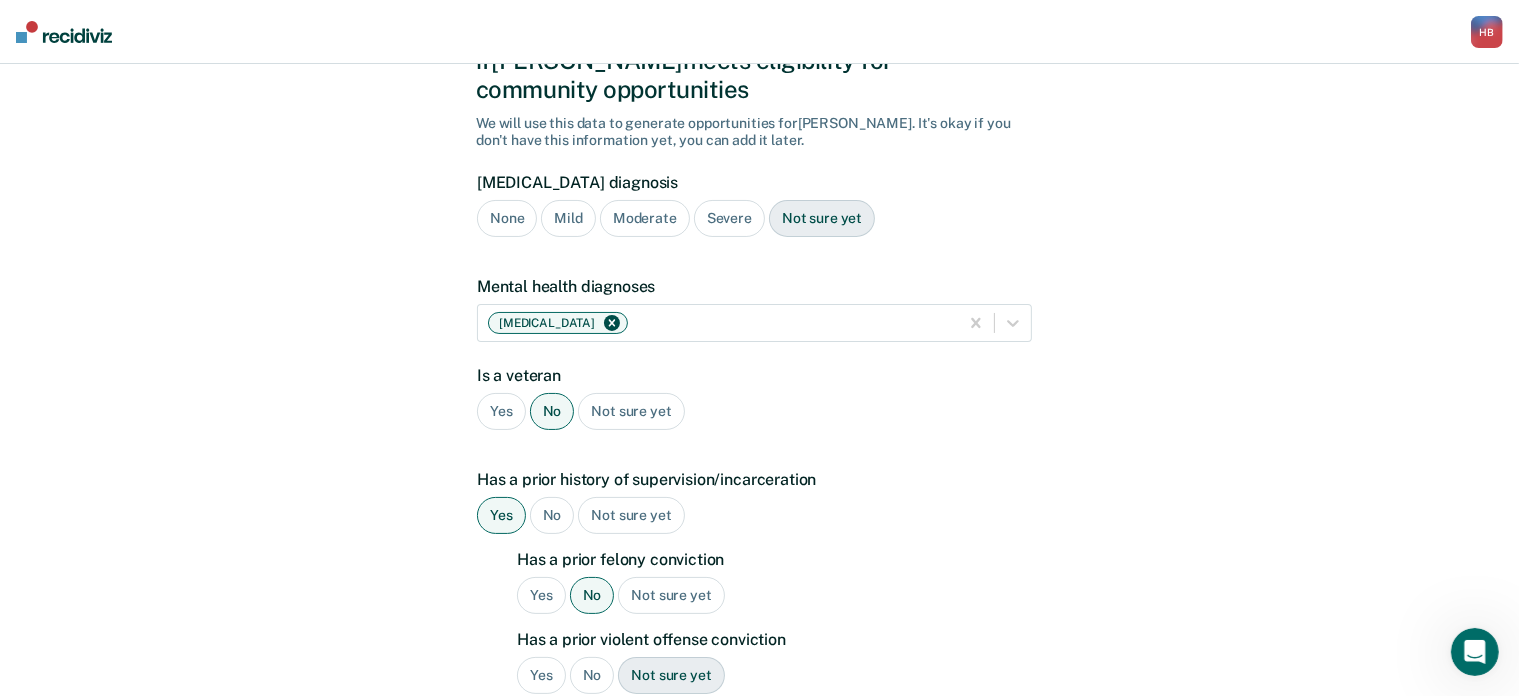 click on "No" at bounding box center (592, 675) 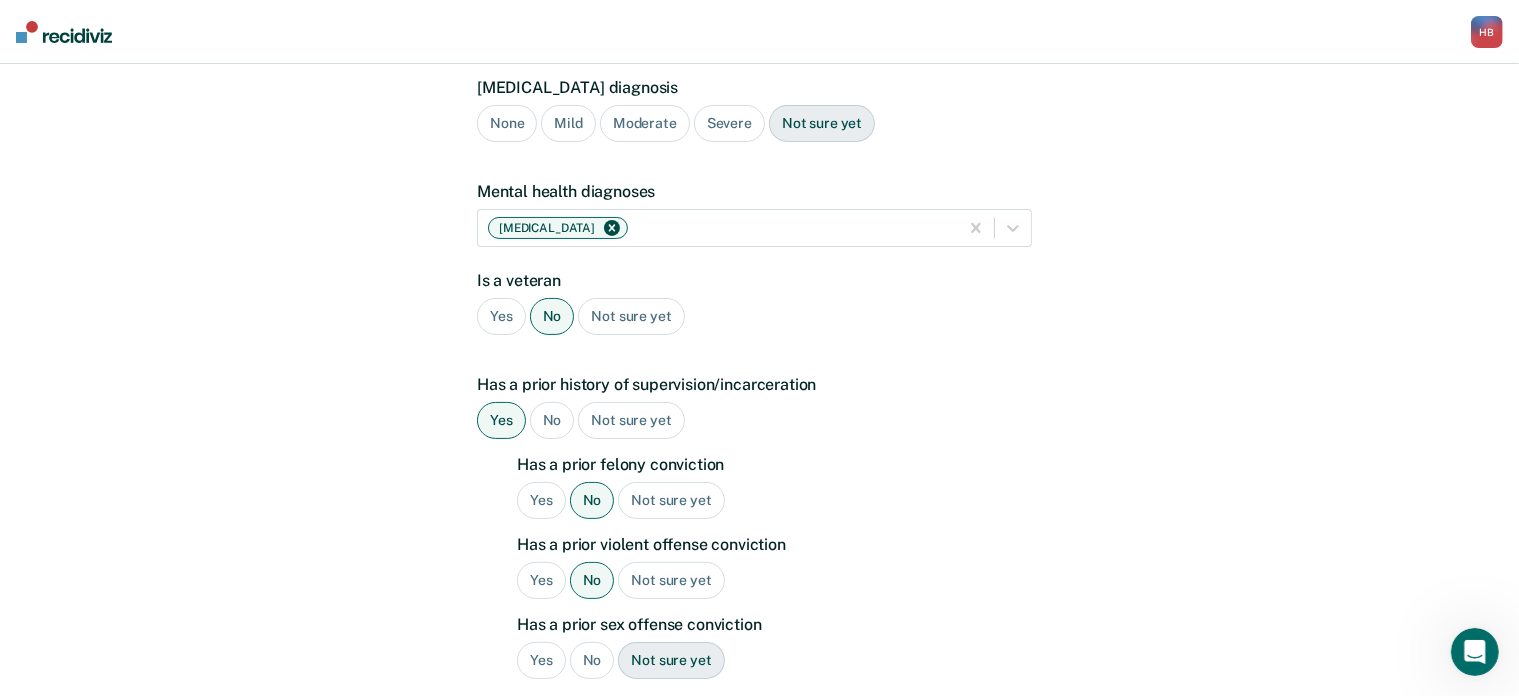 scroll, scrollTop: 215, scrollLeft: 0, axis: vertical 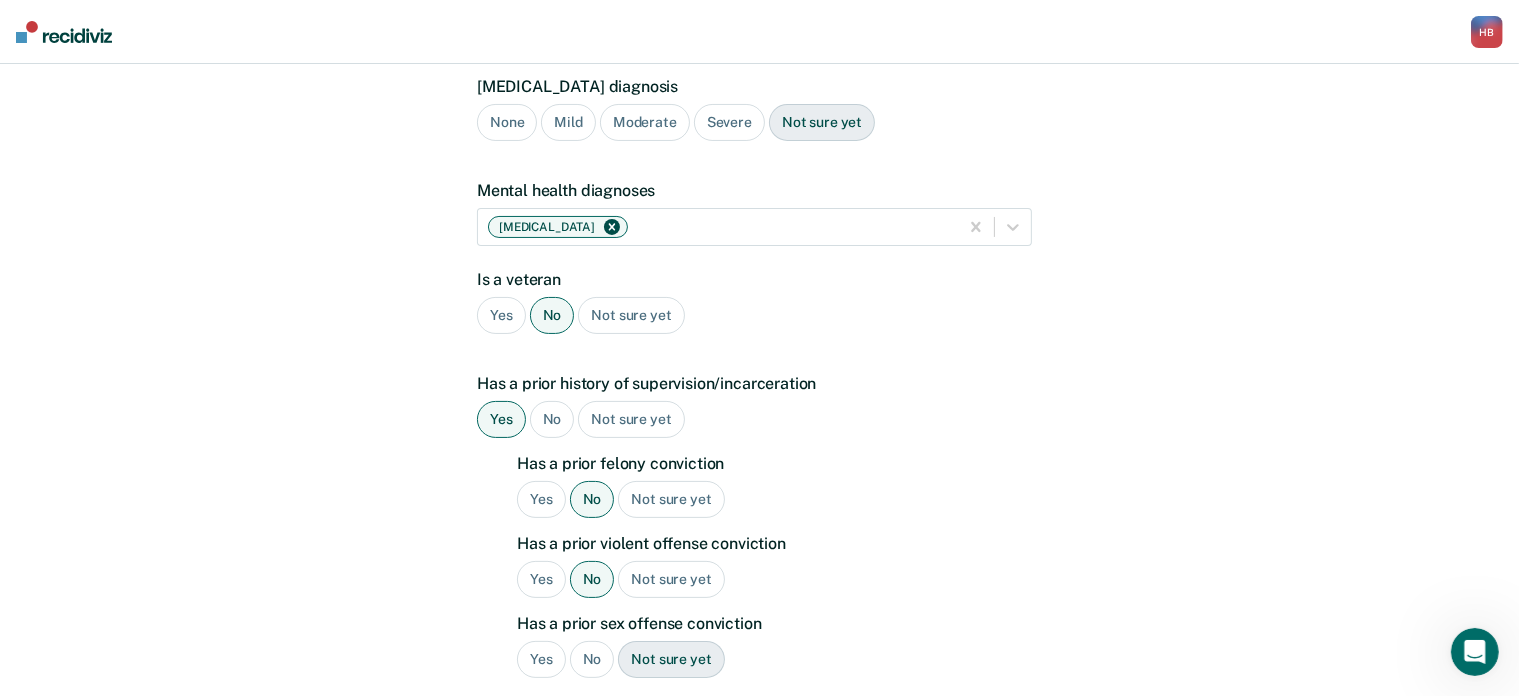 click on "No" at bounding box center (592, 659) 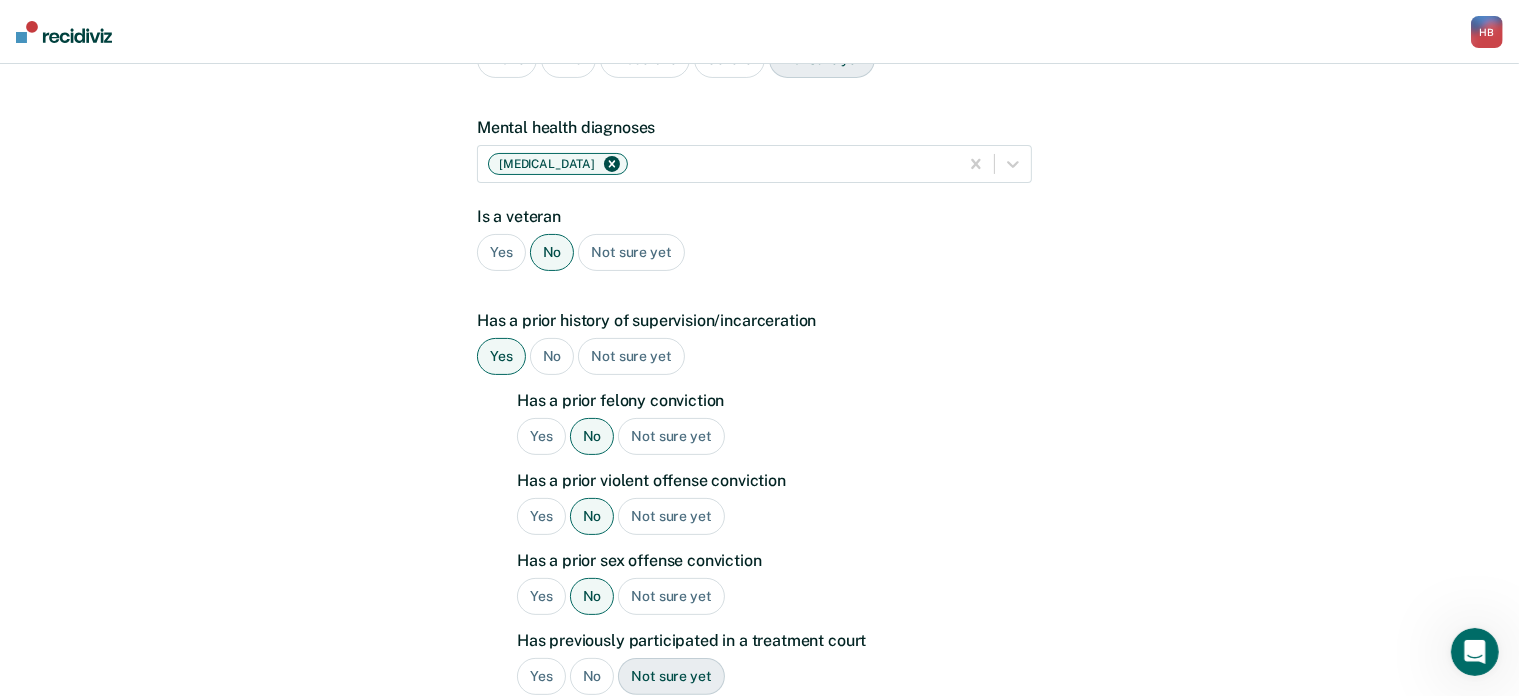 scroll, scrollTop: 279, scrollLeft: 0, axis: vertical 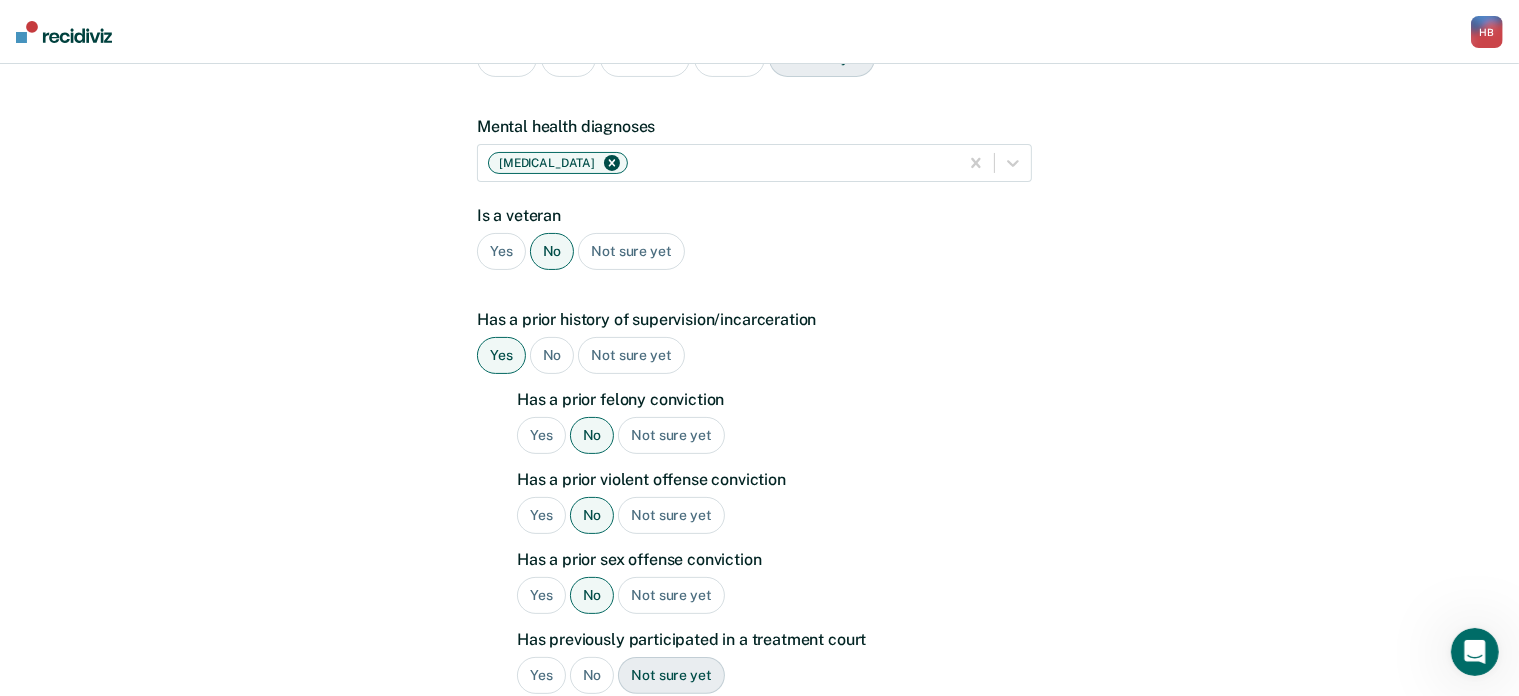 click on "No" at bounding box center [592, 675] 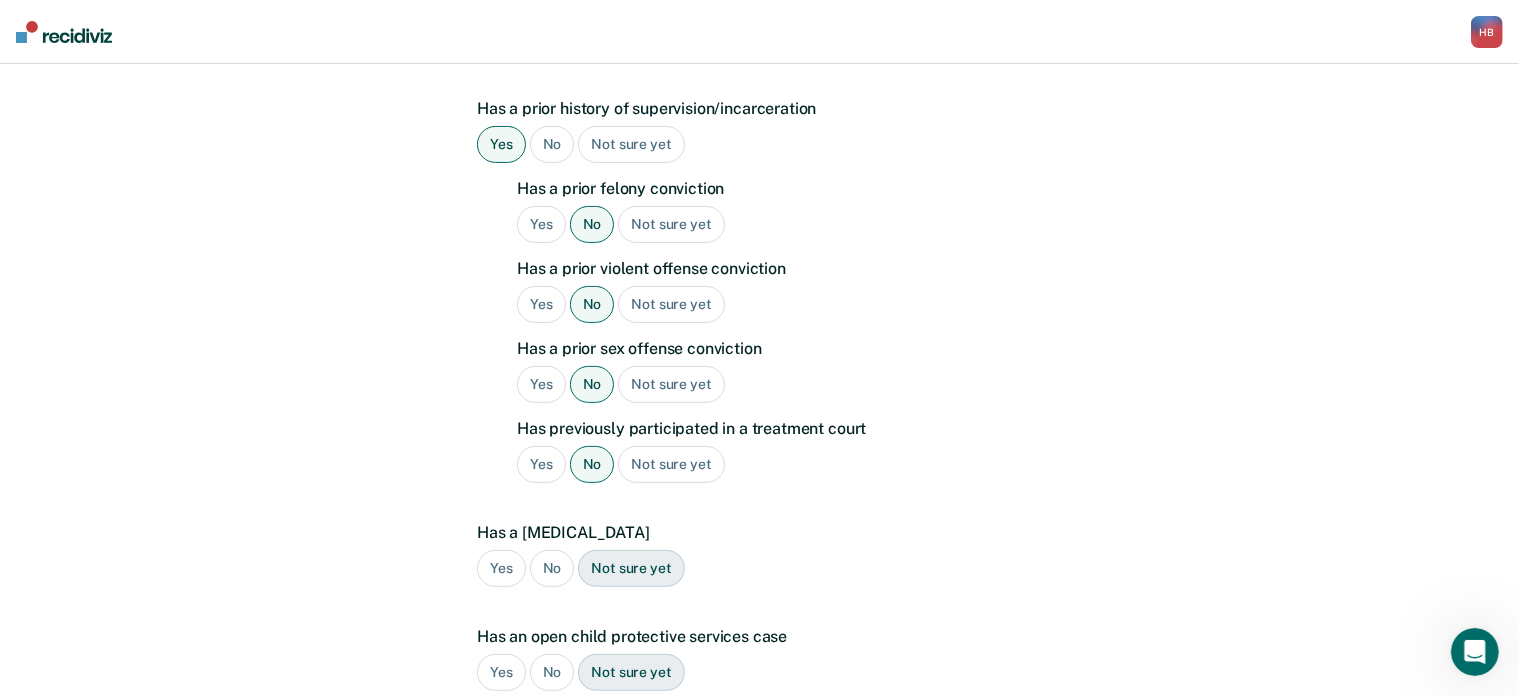 scroll, scrollTop: 491, scrollLeft: 0, axis: vertical 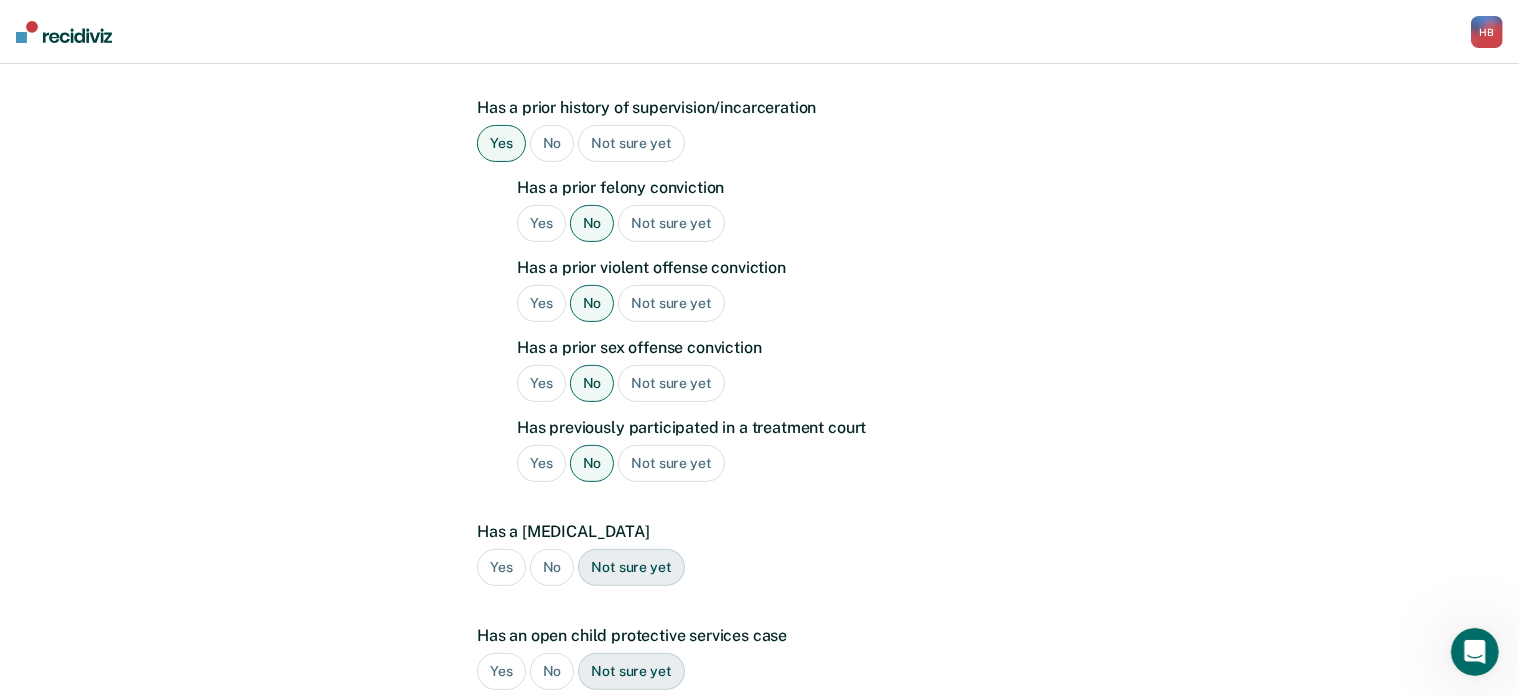 click on "No" at bounding box center (552, 567) 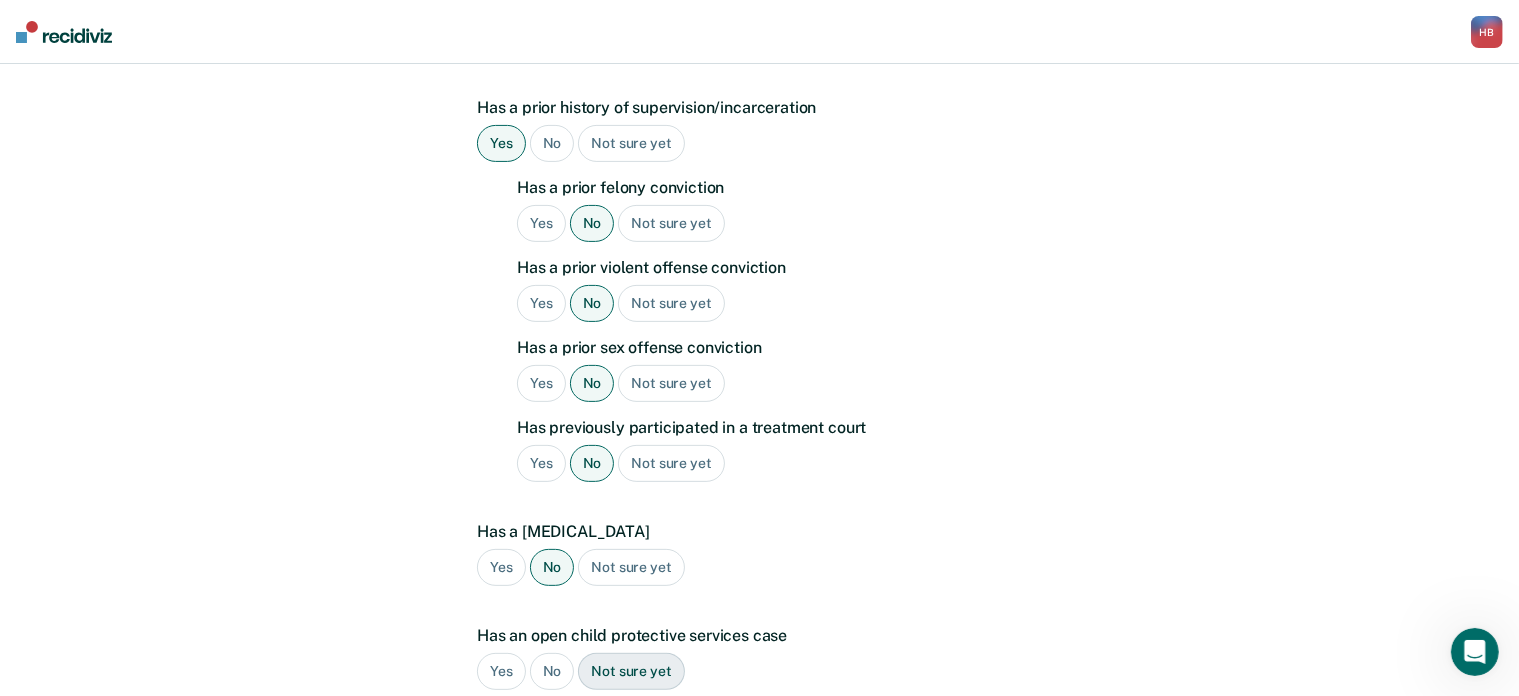click on "No" at bounding box center [552, 671] 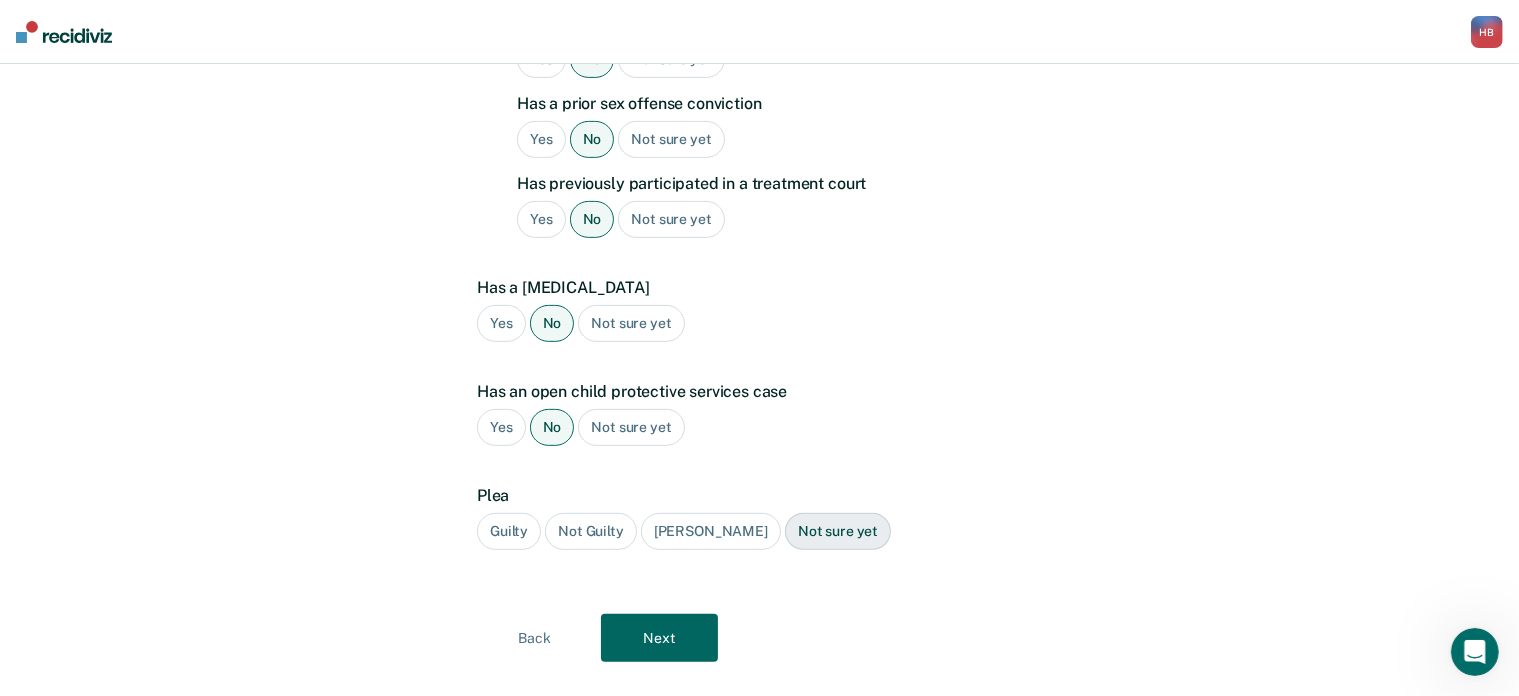 scroll, scrollTop: 740, scrollLeft: 0, axis: vertical 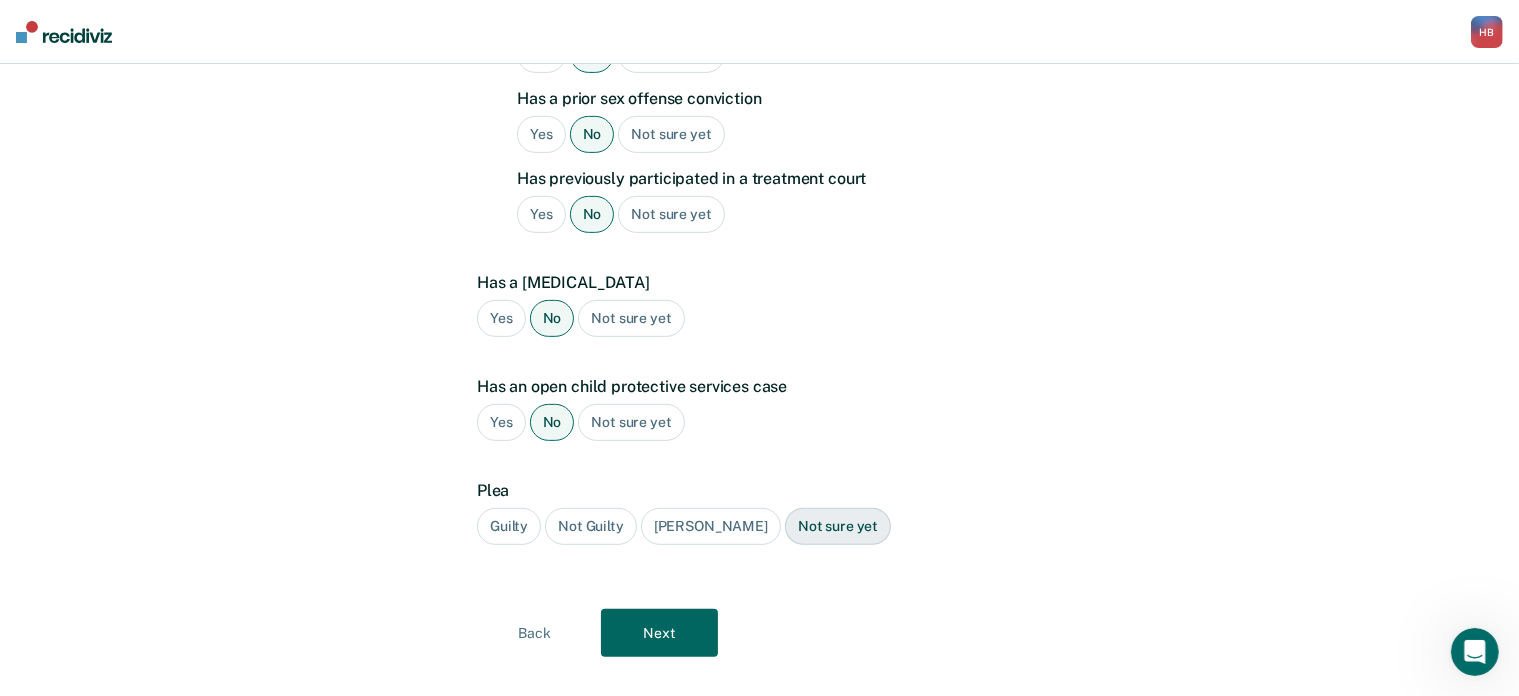 click on "Guilty" at bounding box center [509, 526] 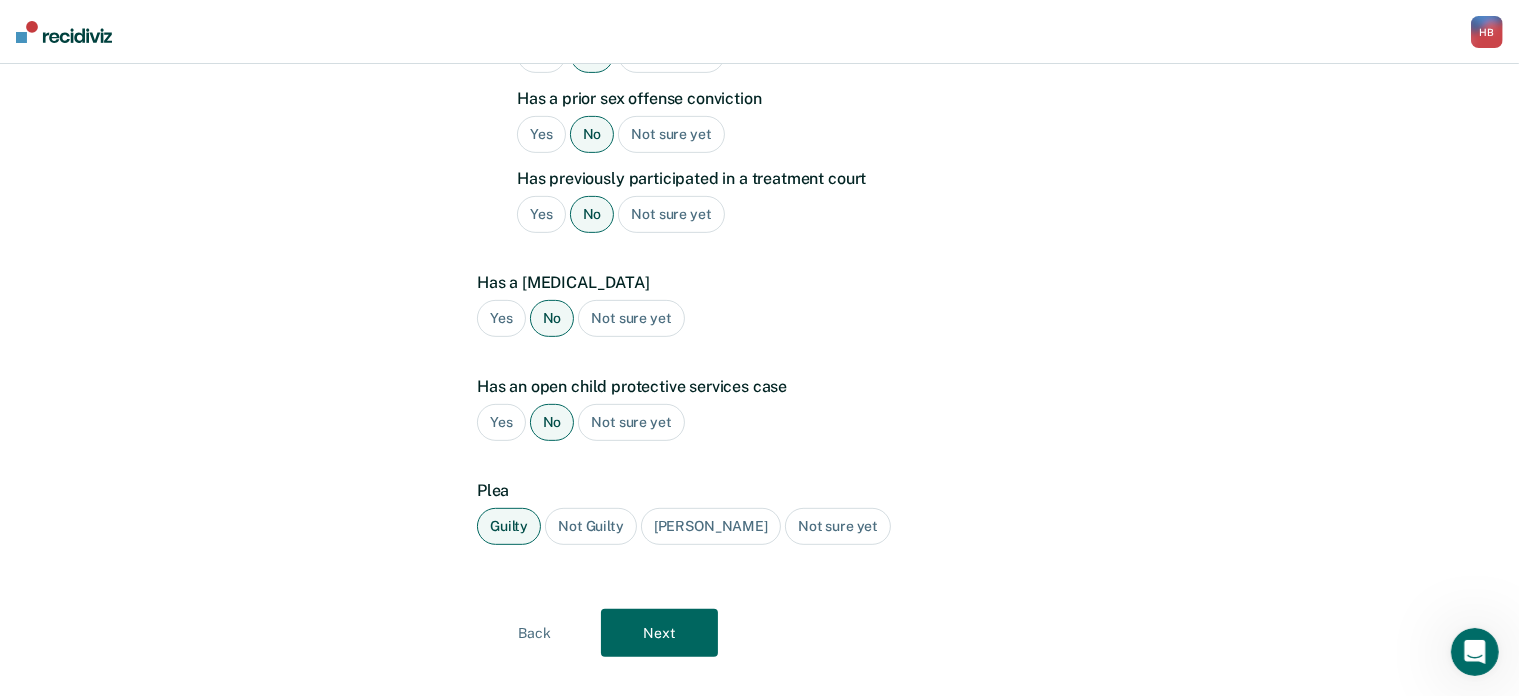 click on "Next" at bounding box center [659, 633] 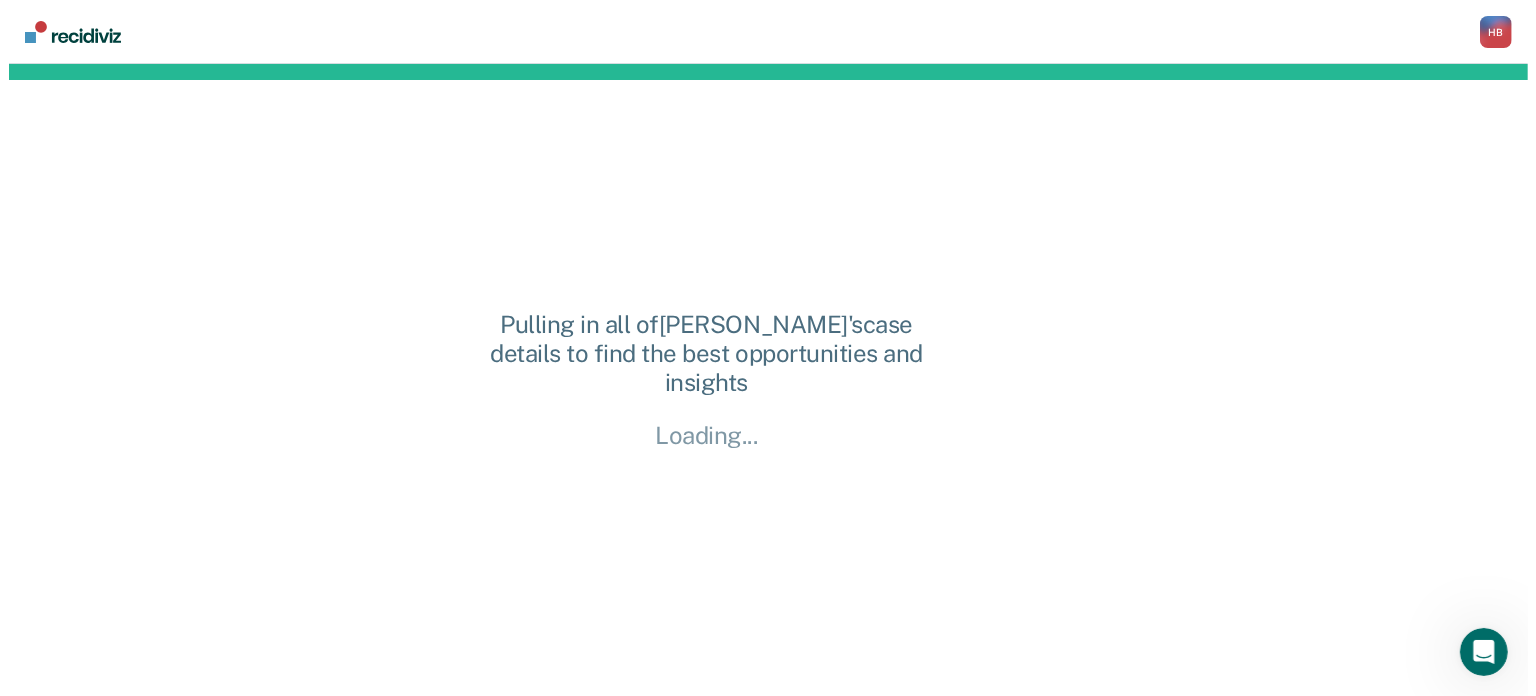 scroll, scrollTop: 0, scrollLeft: 0, axis: both 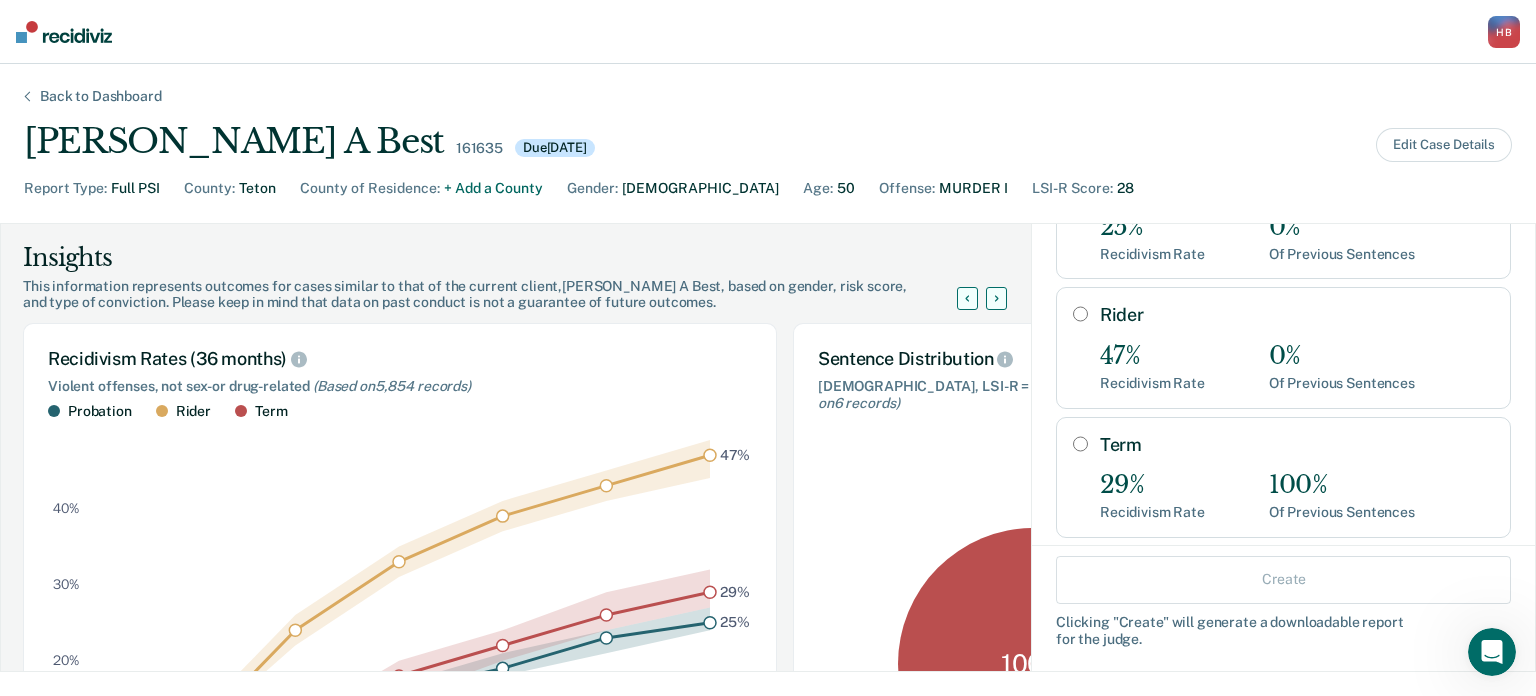click on "Term" at bounding box center (1080, 444) 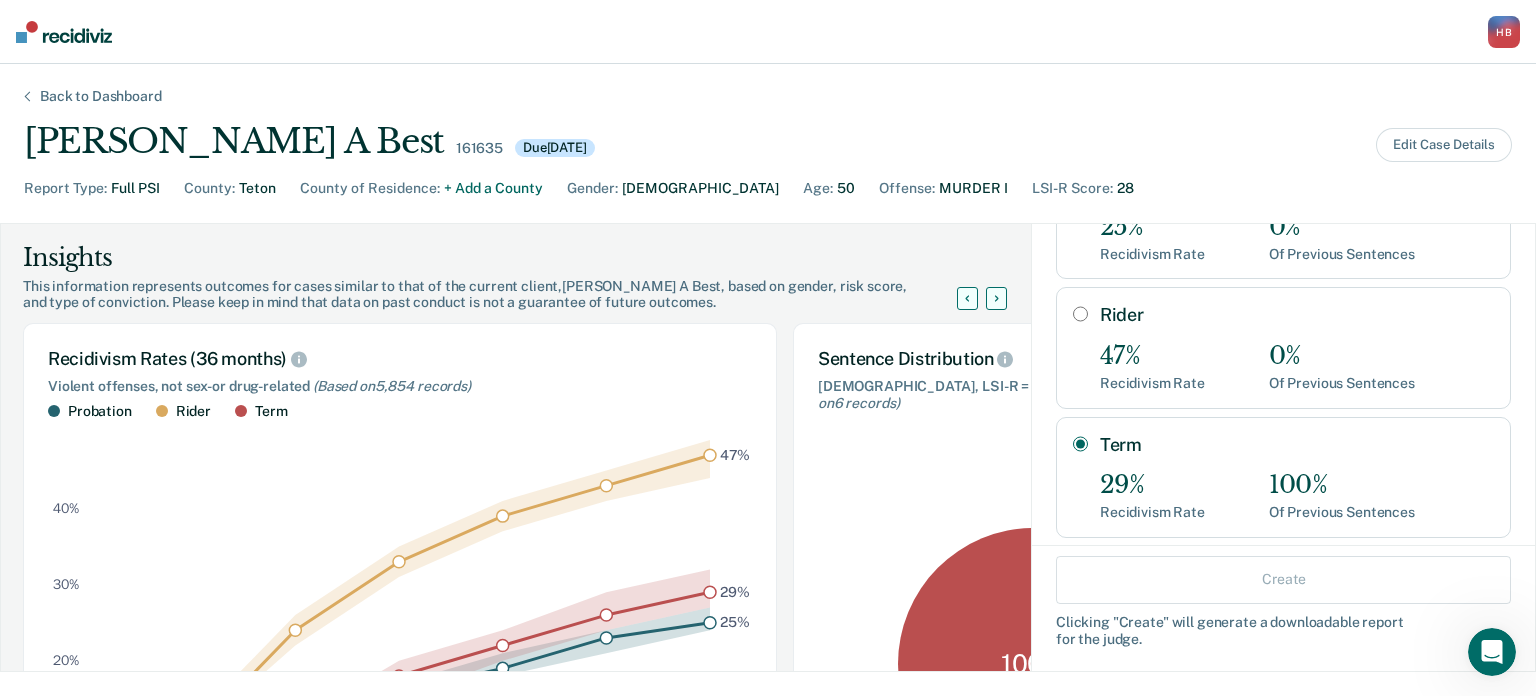radio on "true" 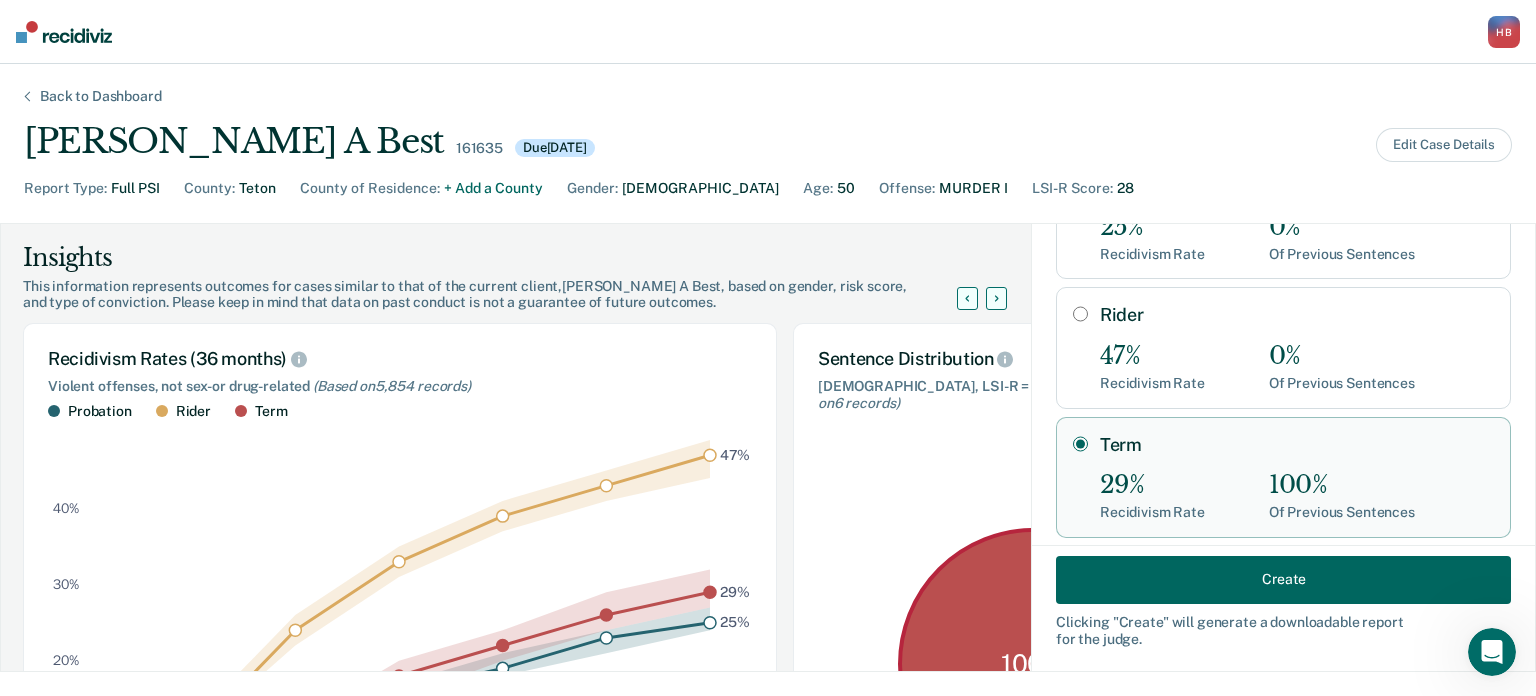 click on "Create" at bounding box center [1283, 579] 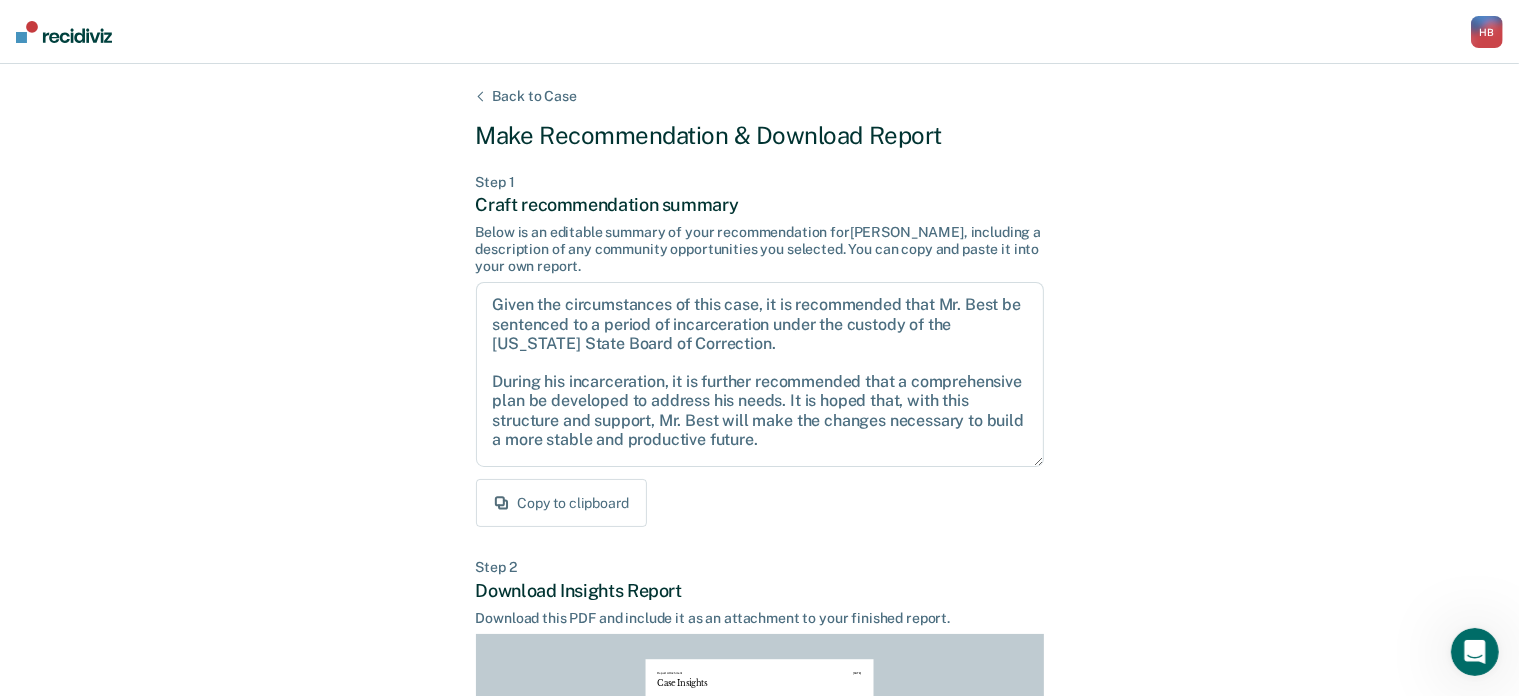 scroll, scrollTop: 444, scrollLeft: 0, axis: vertical 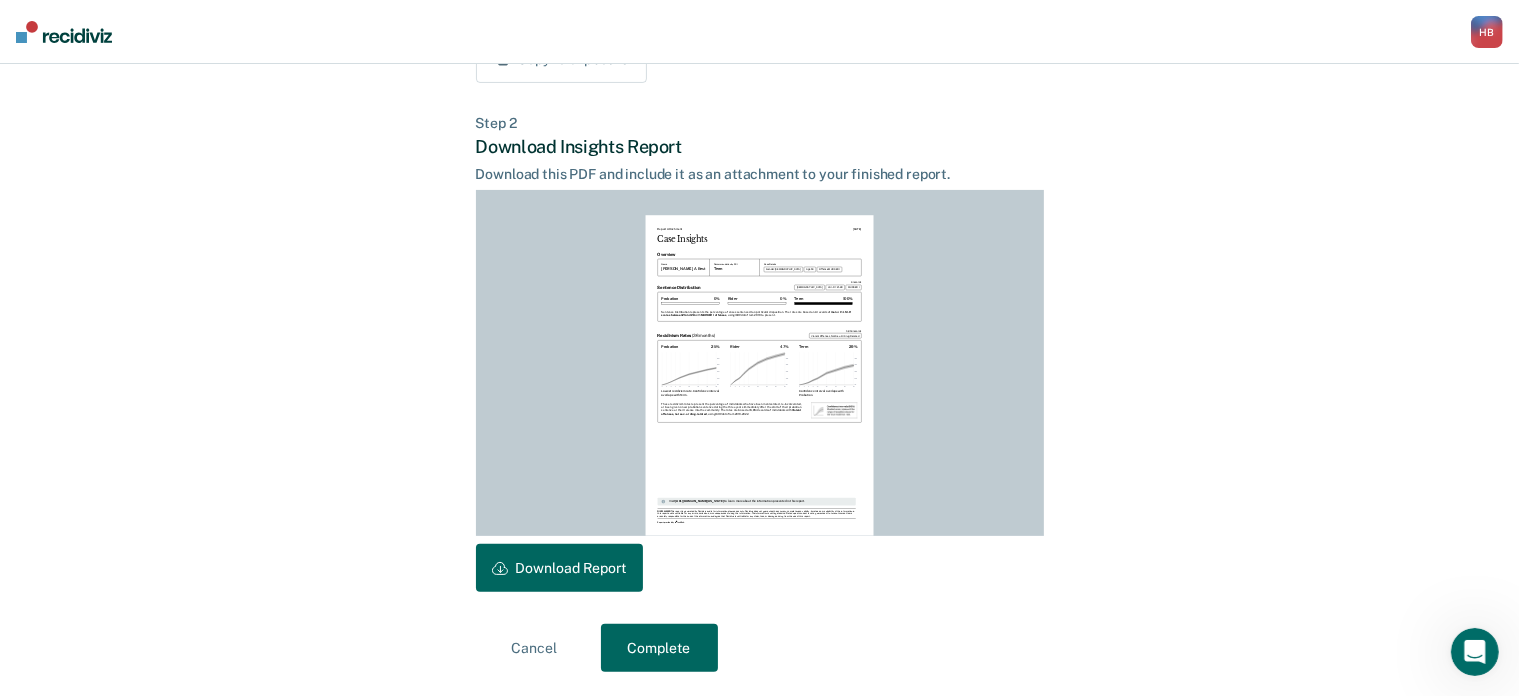 click on "Download Report" at bounding box center (559, 568) 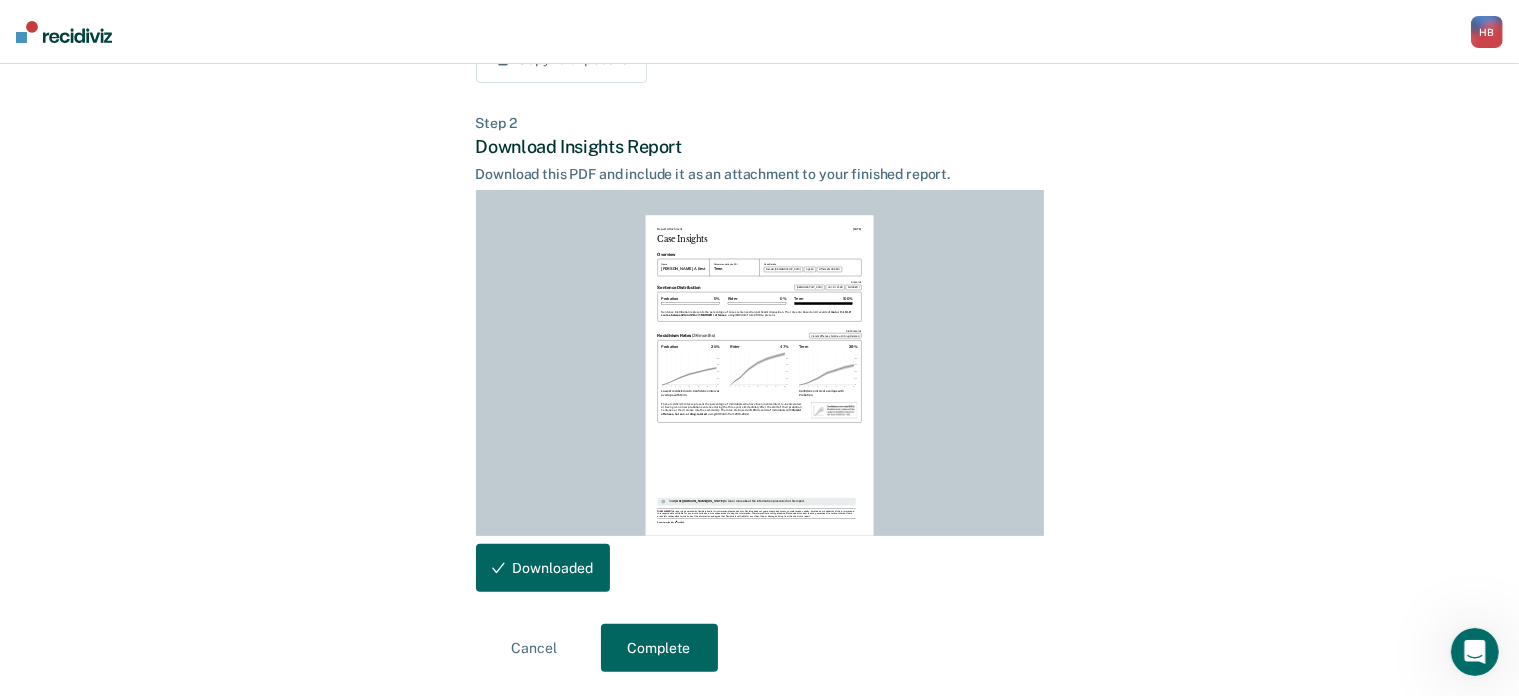 scroll, scrollTop: 0, scrollLeft: 0, axis: both 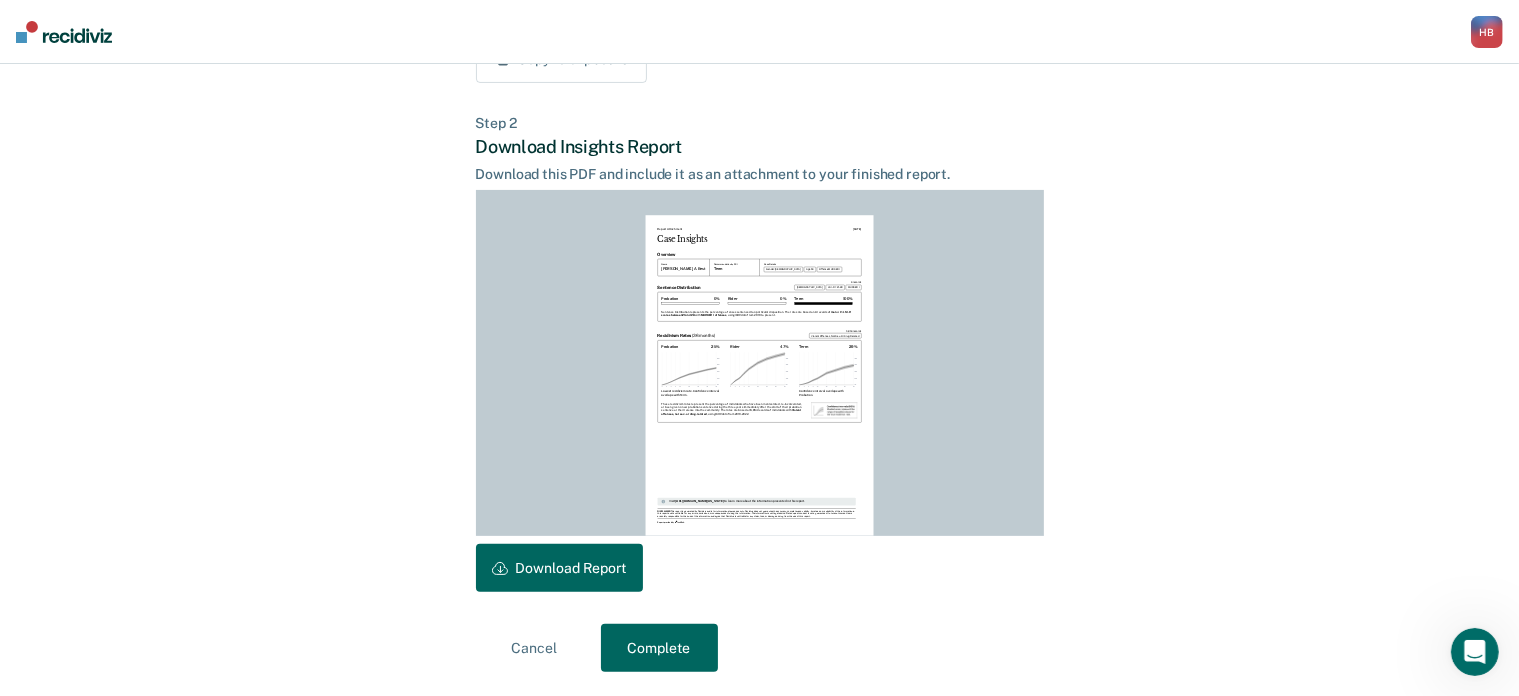 click on "Complete" at bounding box center (659, 648) 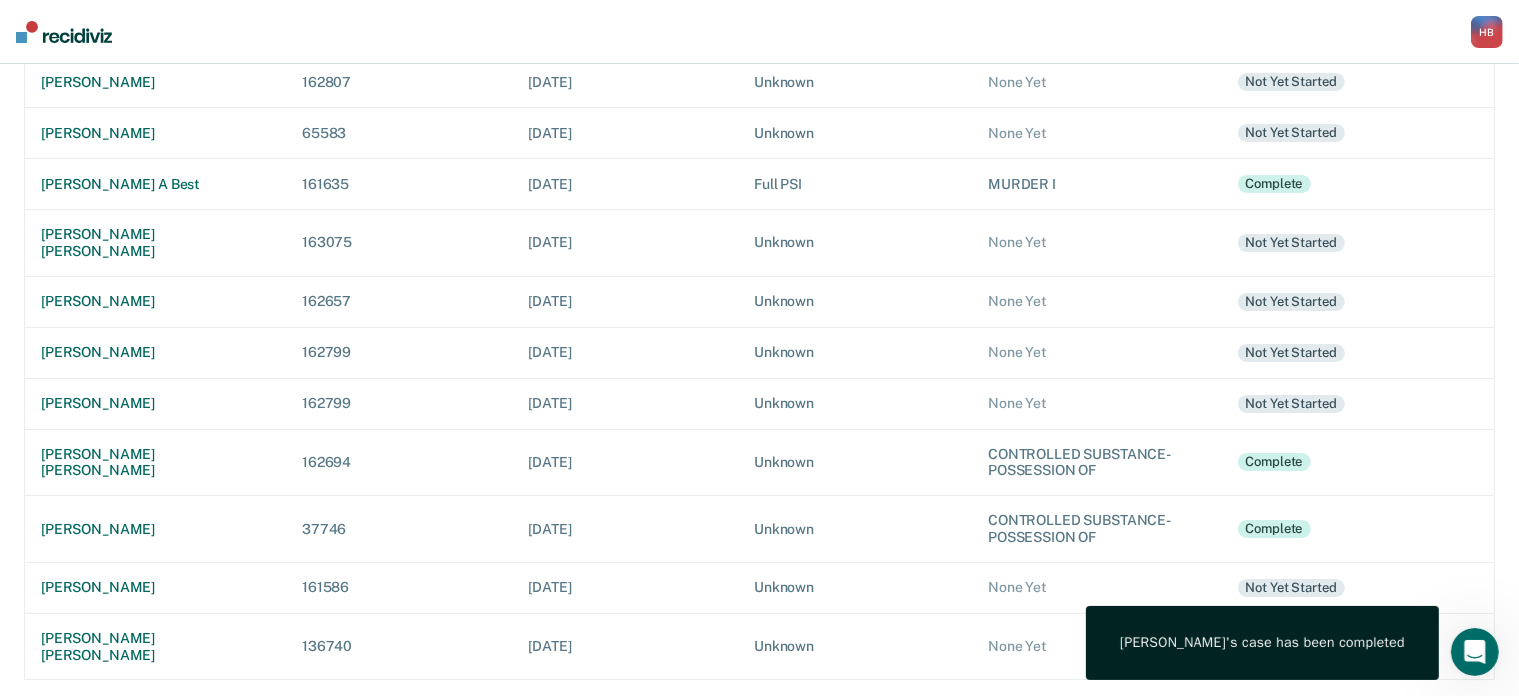 scroll, scrollTop: 0, scrollLeft: 0, axis: both 